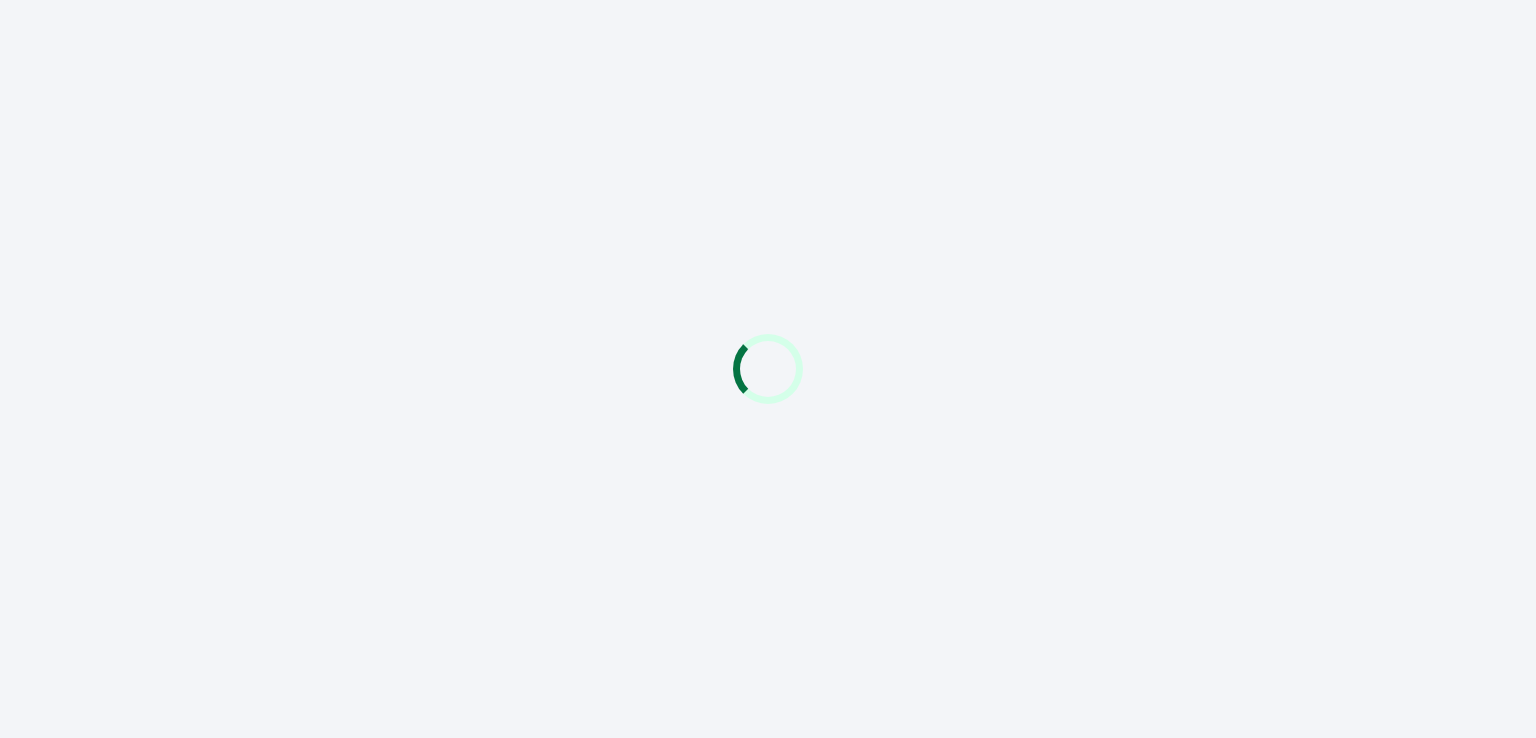 scroll, scrollTop: 0, scrollLeft: 0, axis: both 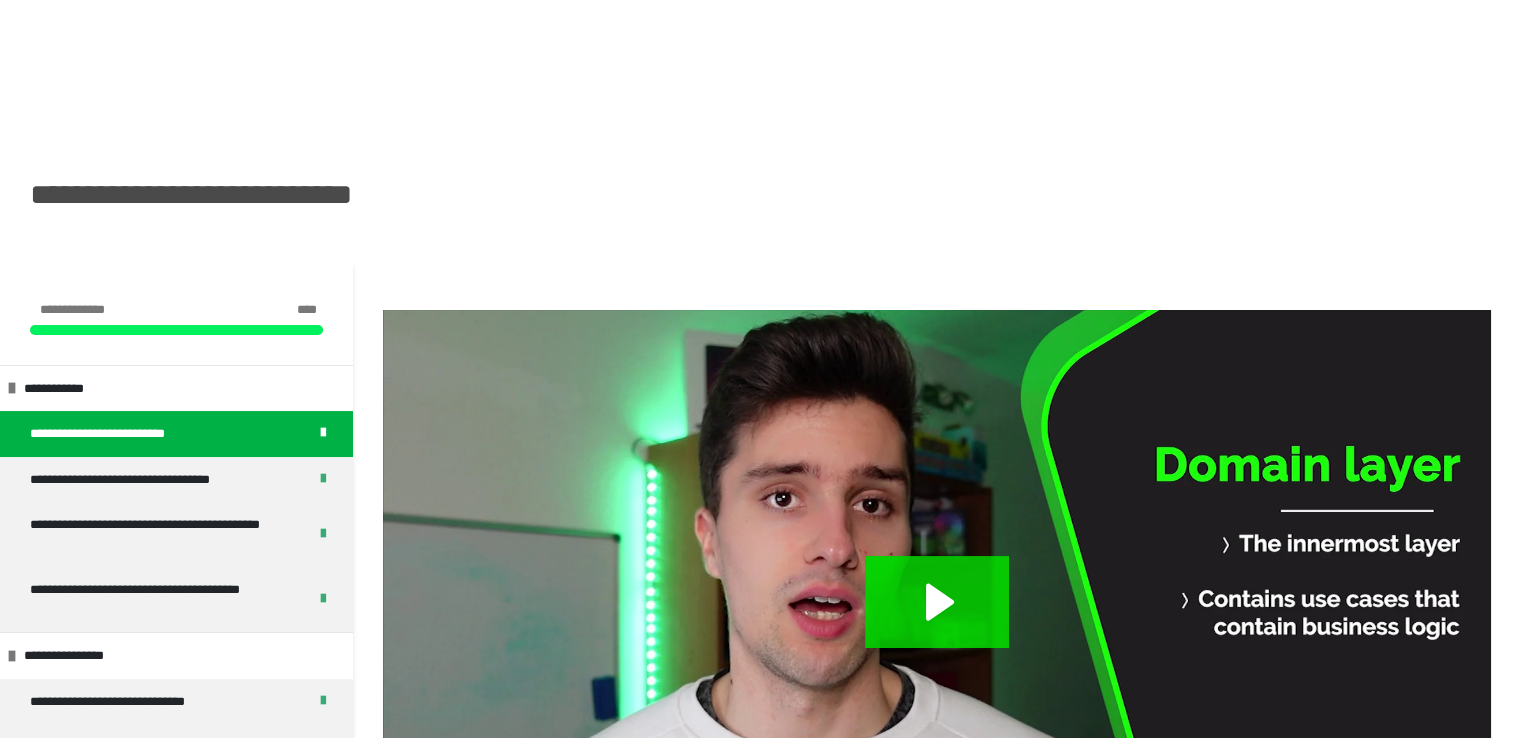 click on "**********" at bounding box center [760, 160] 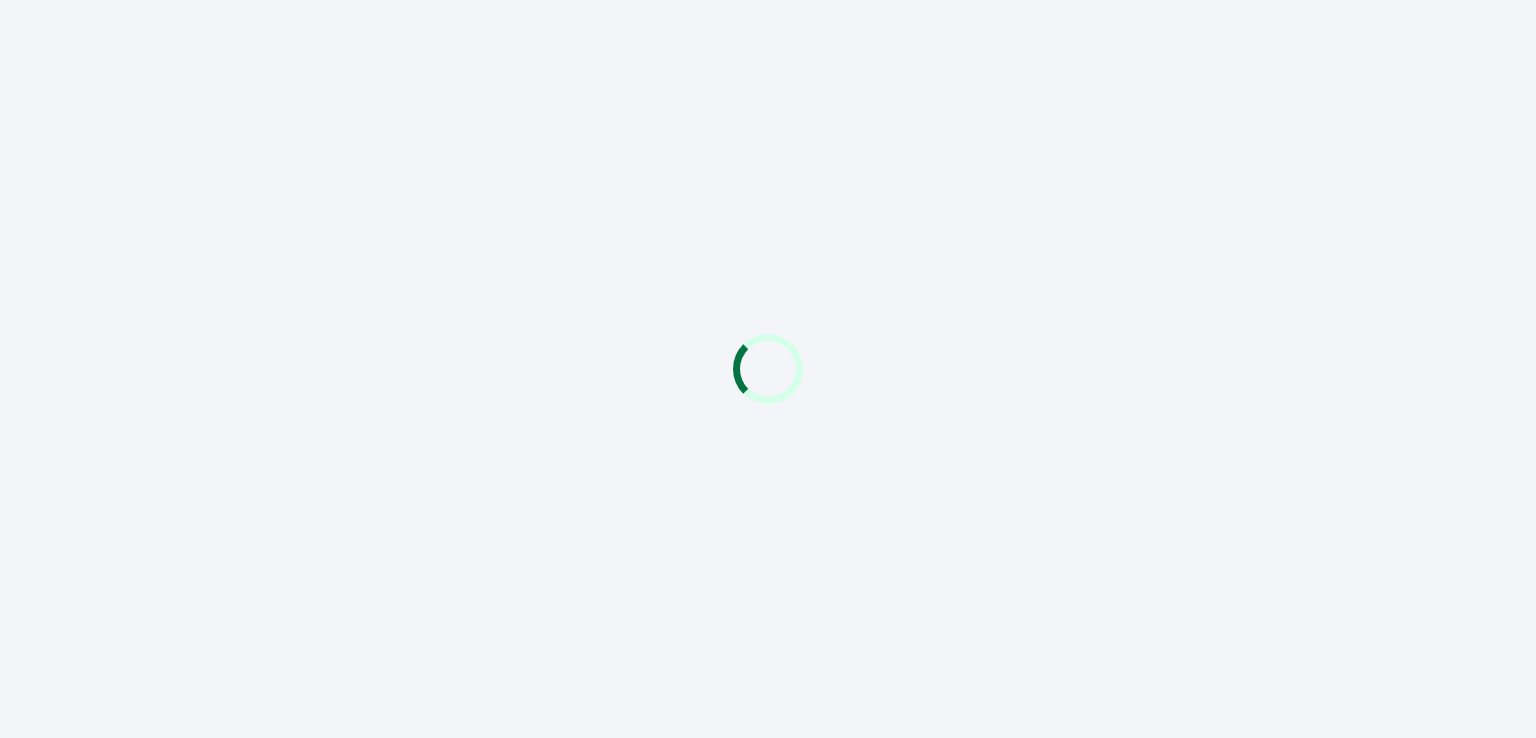 scroll, scrollTop: 0, scrollLeft: 0, axis: both 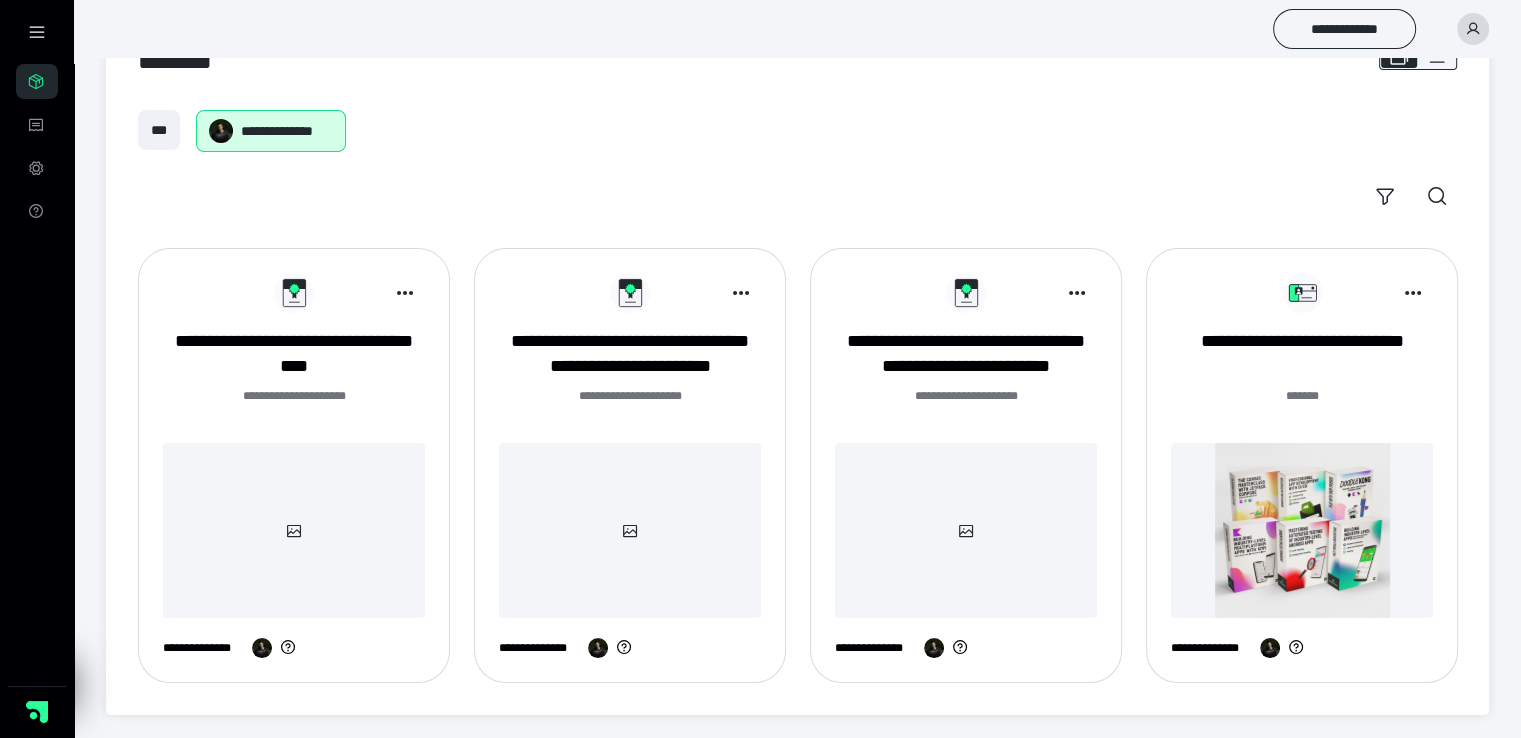 click at bounding box center (1302, 530) 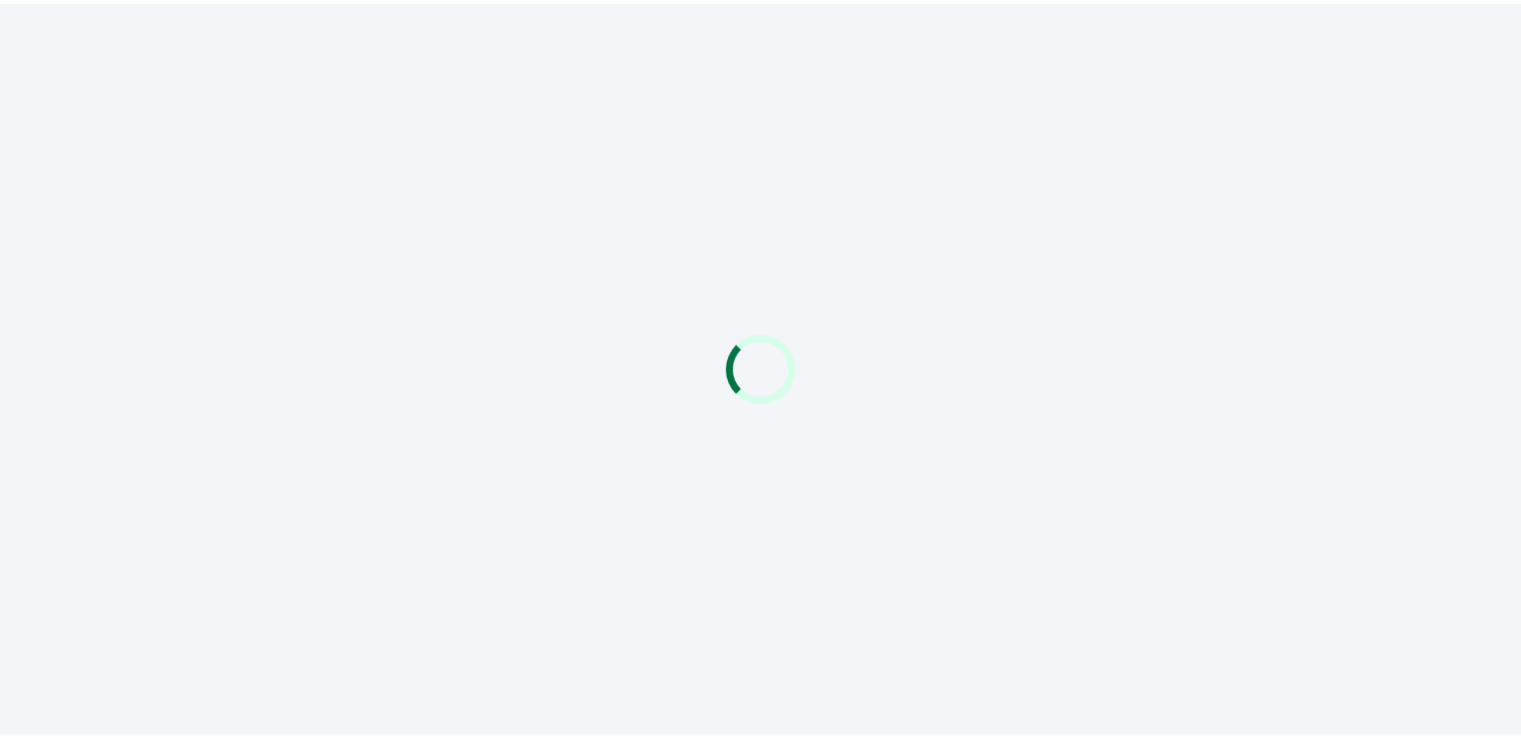 scroll, scrollTop: 0, scrollLeft: 0, axis: both 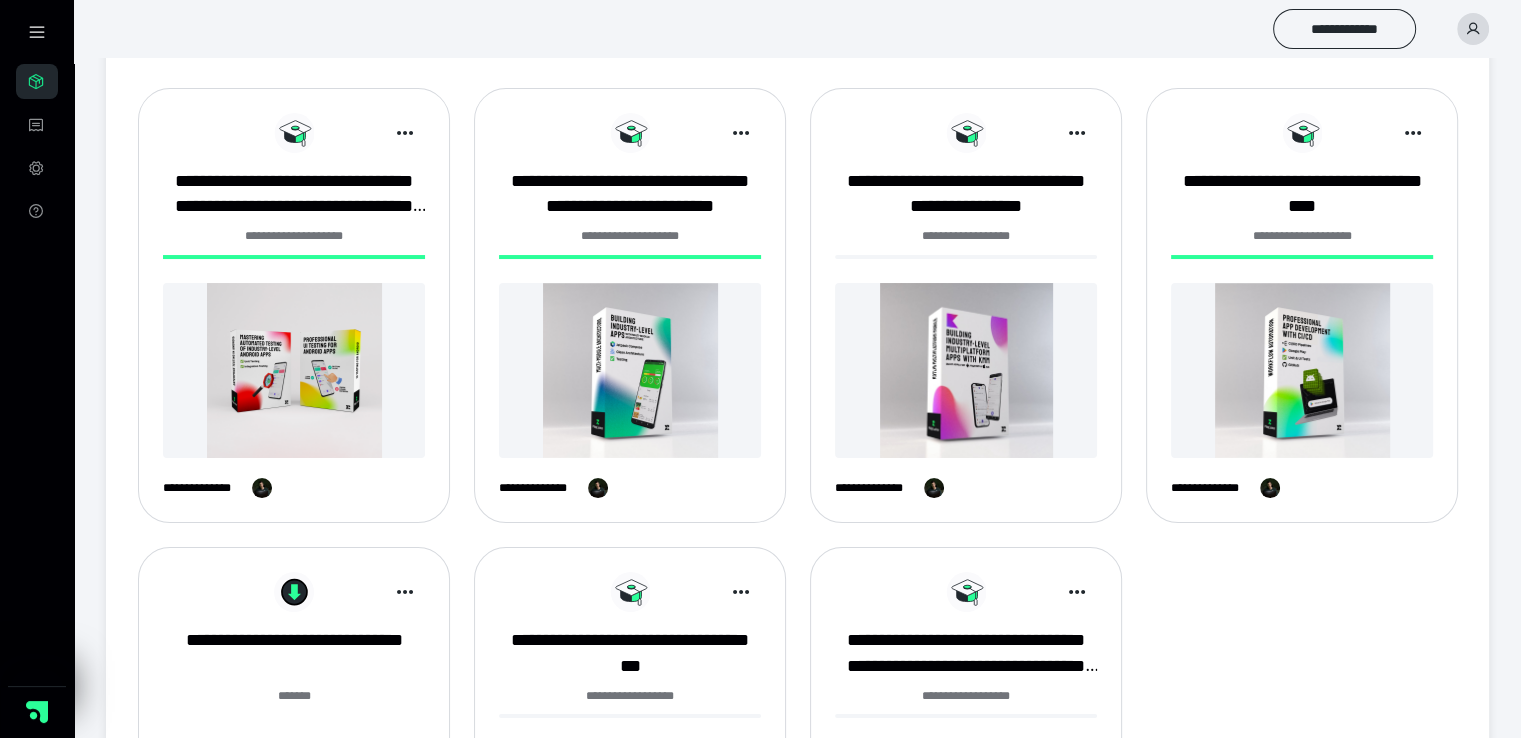 click at bounding box center [1302, 370] 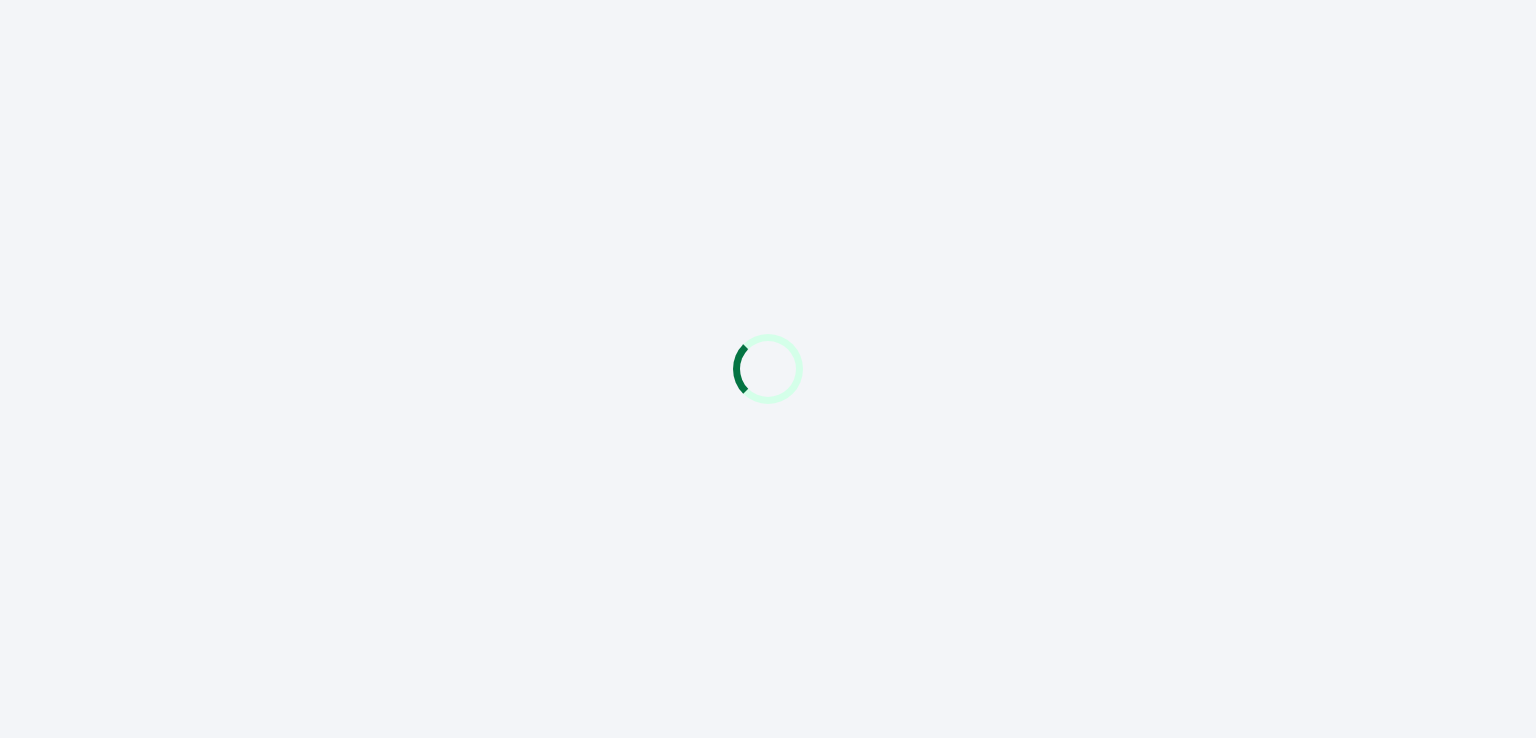 scroll, scrollTop: 0, scrollLeft: 0, axis: both 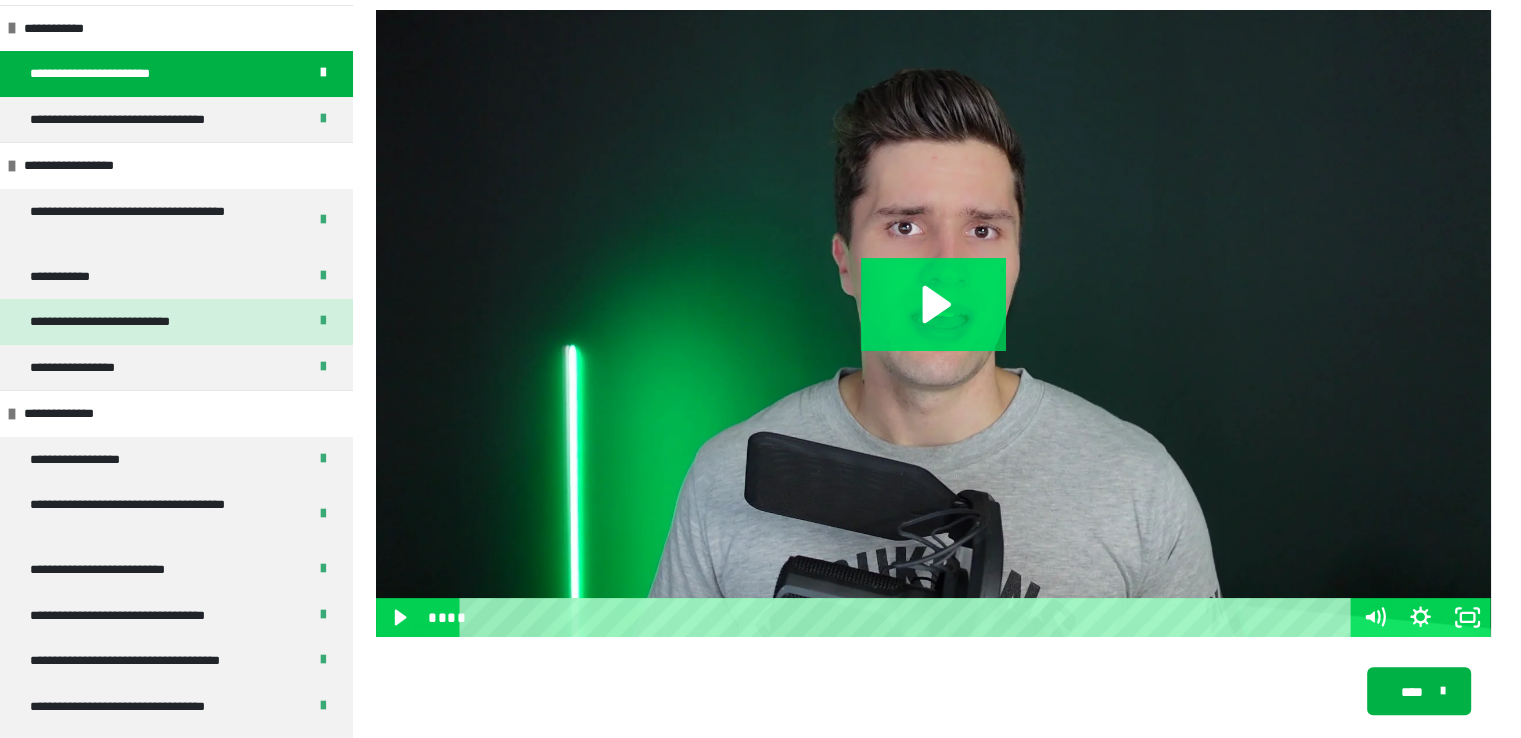 click on "**********" at bounding box center (118, 322) 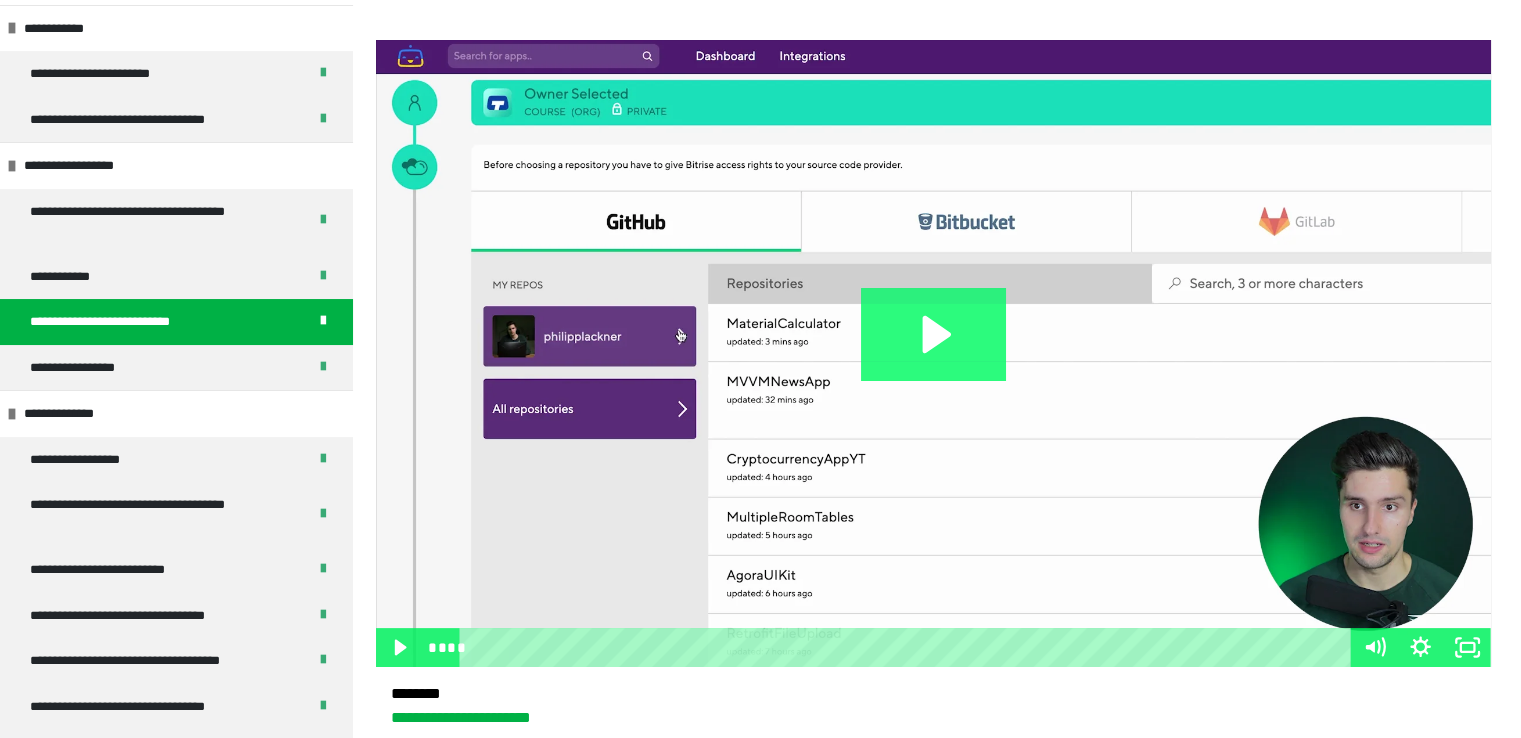 click 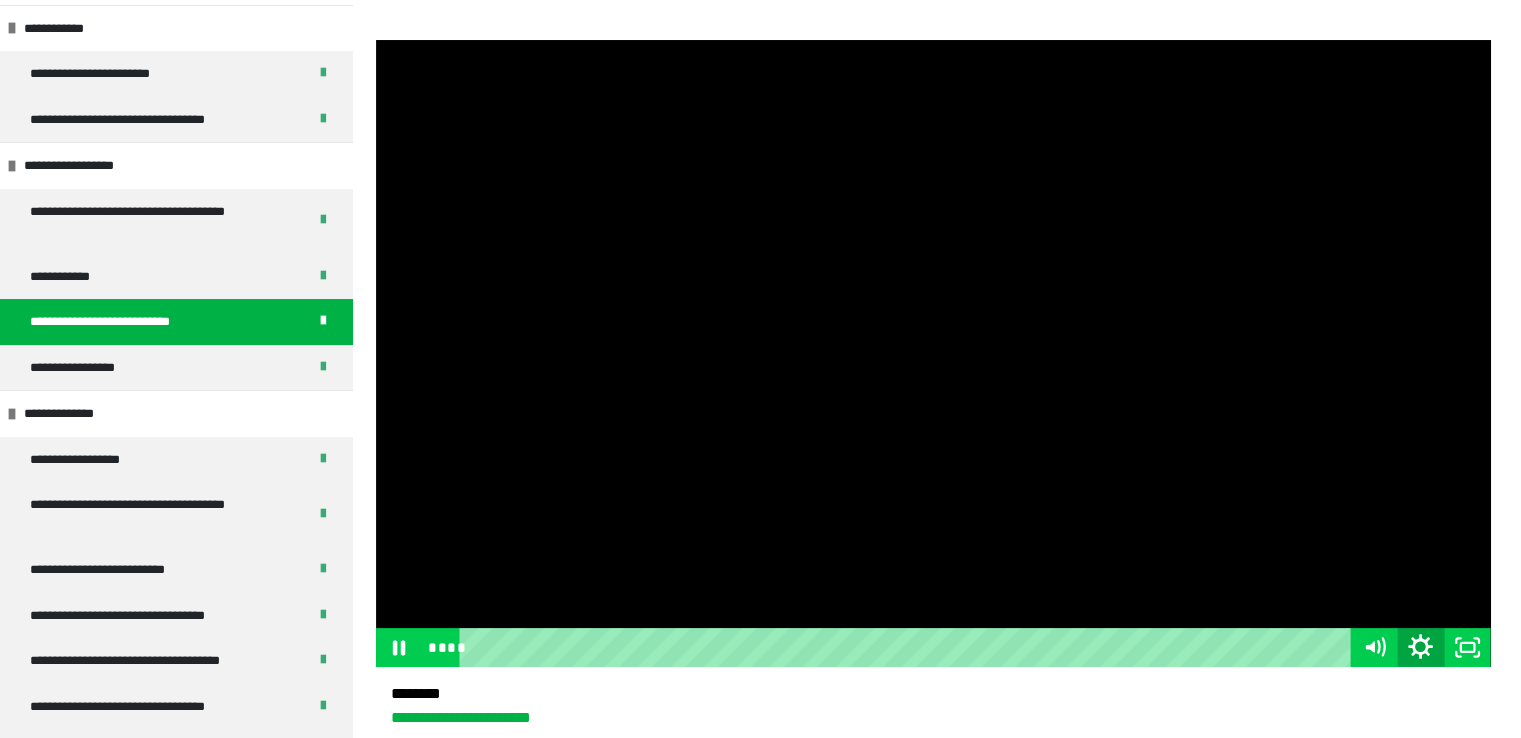 click 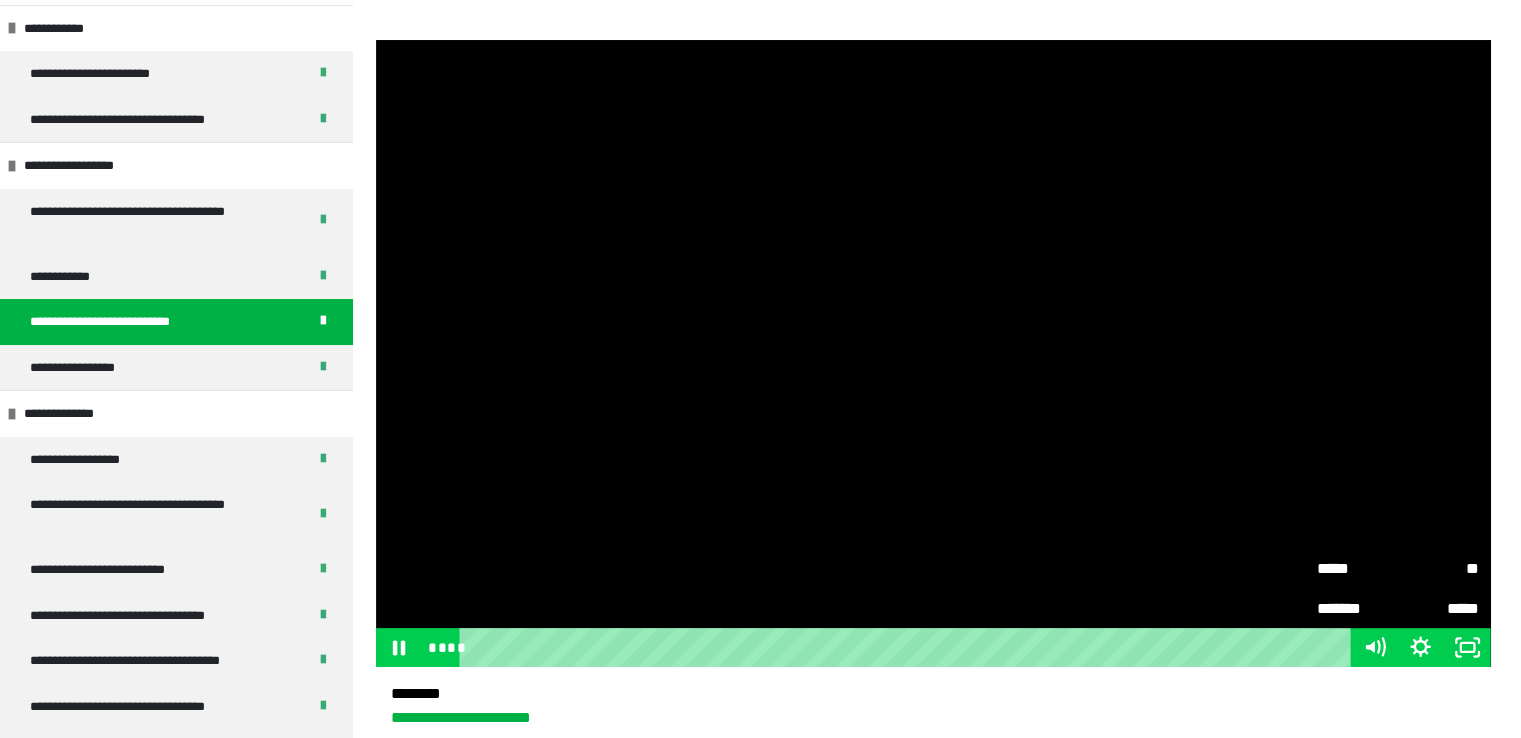 click on "**" at bounding box center (1438, 568) 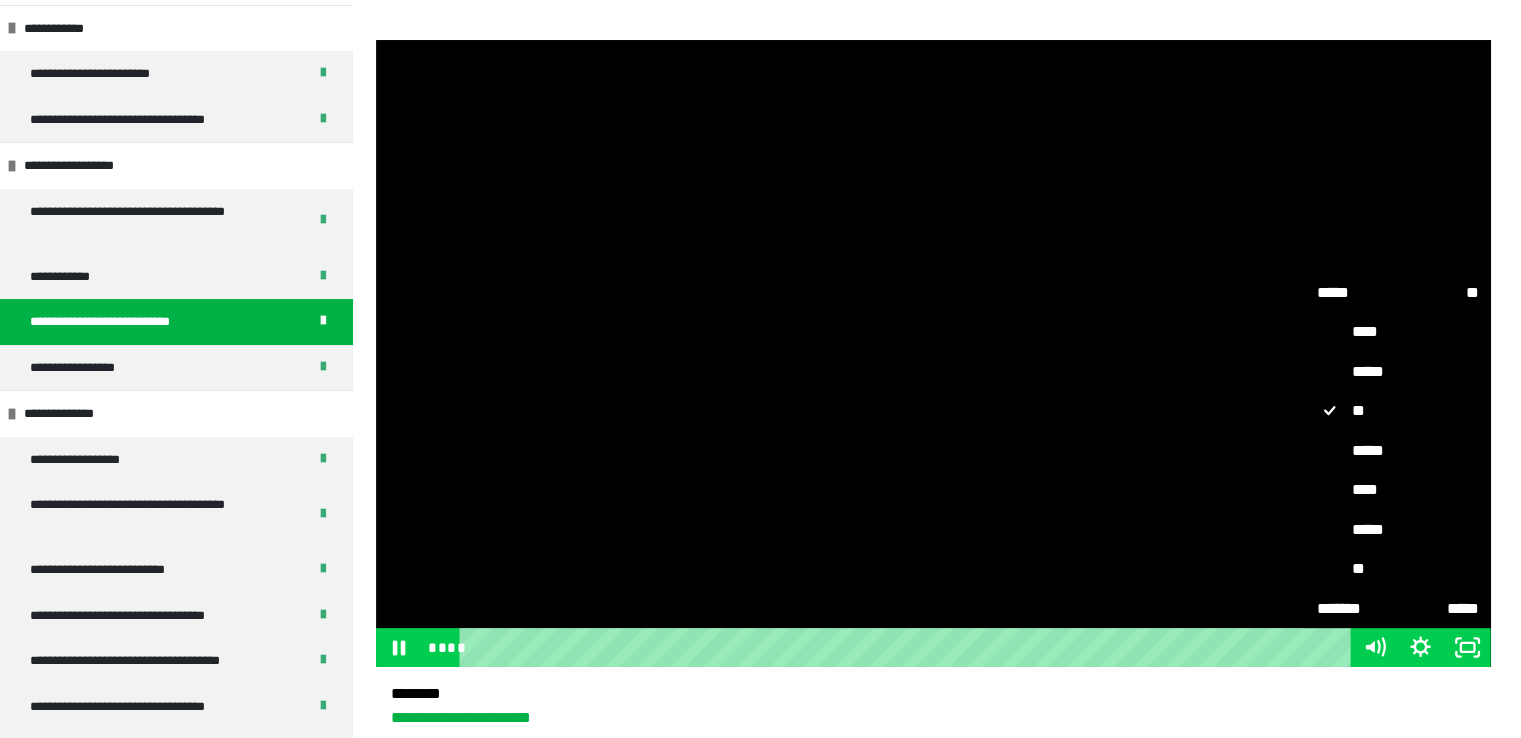 click on "****" at bounding box center [1398, 490] 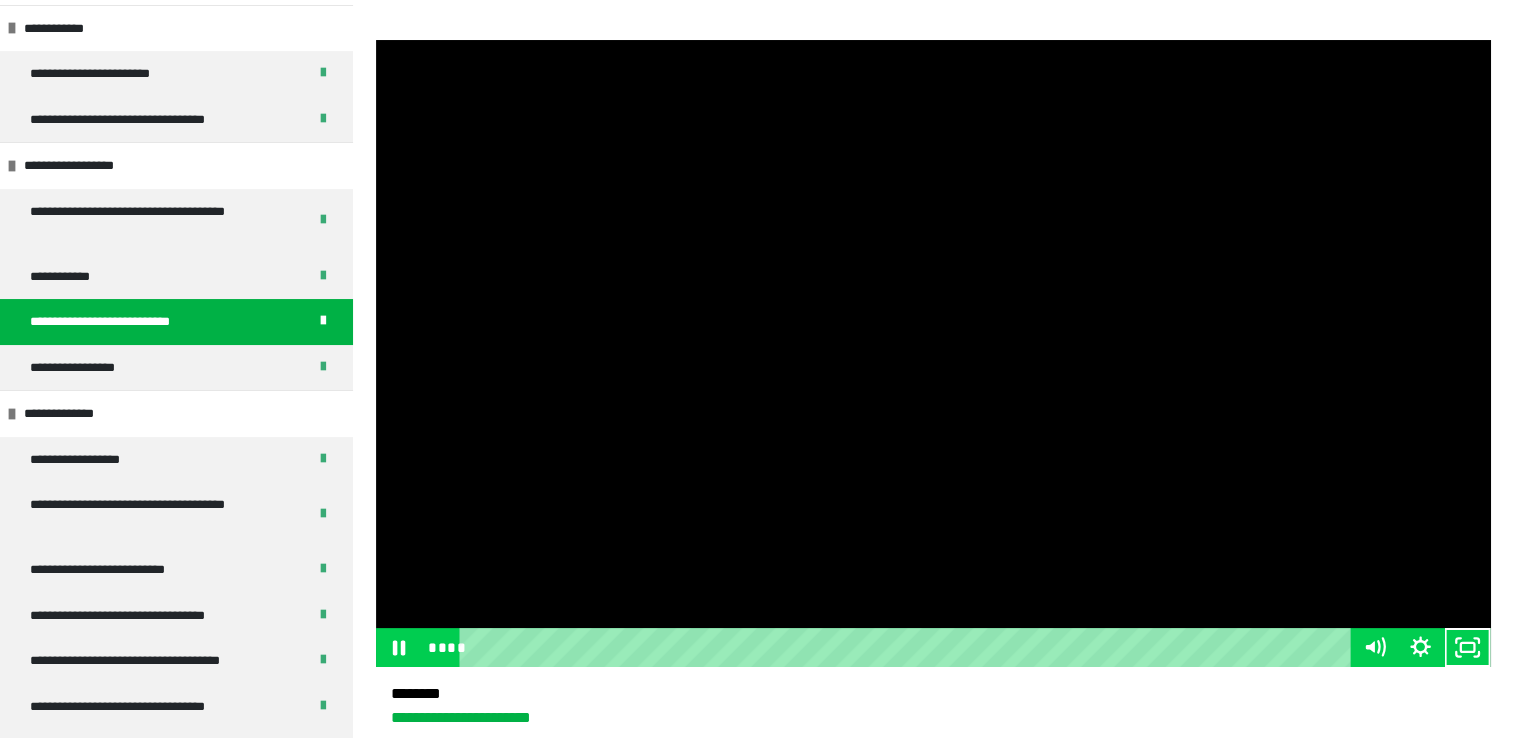 type 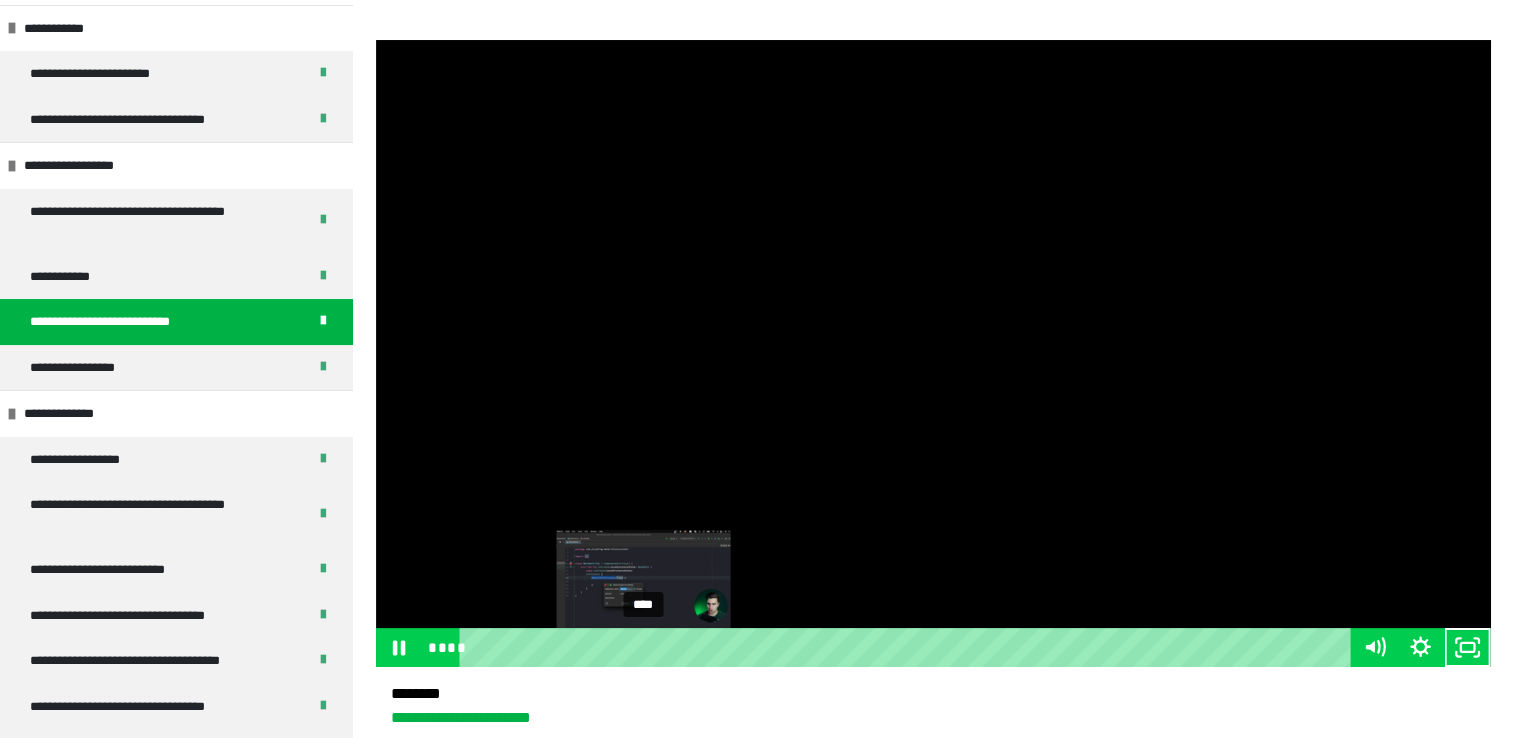 click on "****" at bounding box center (908, 647) 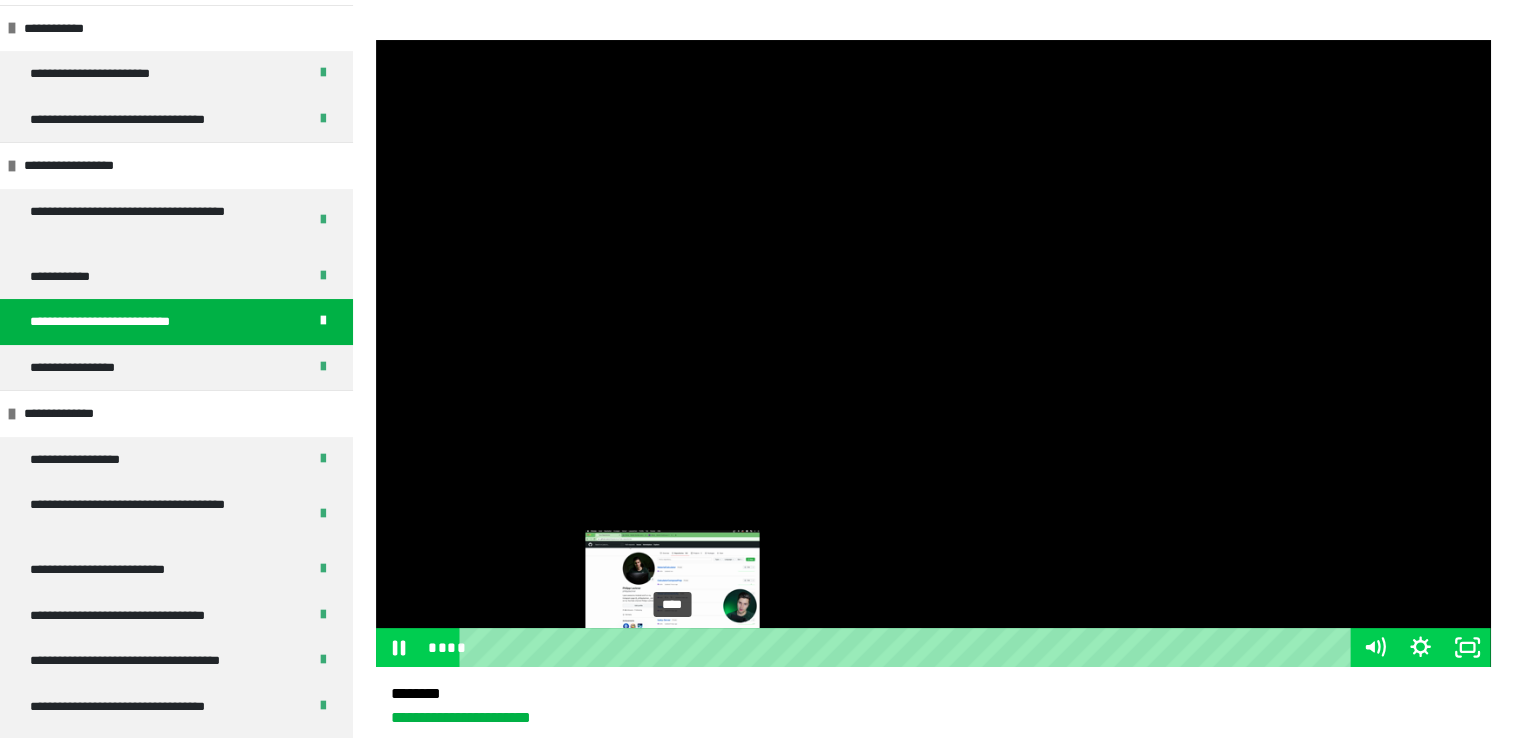 click on "****" at bounding box center [908, 647] 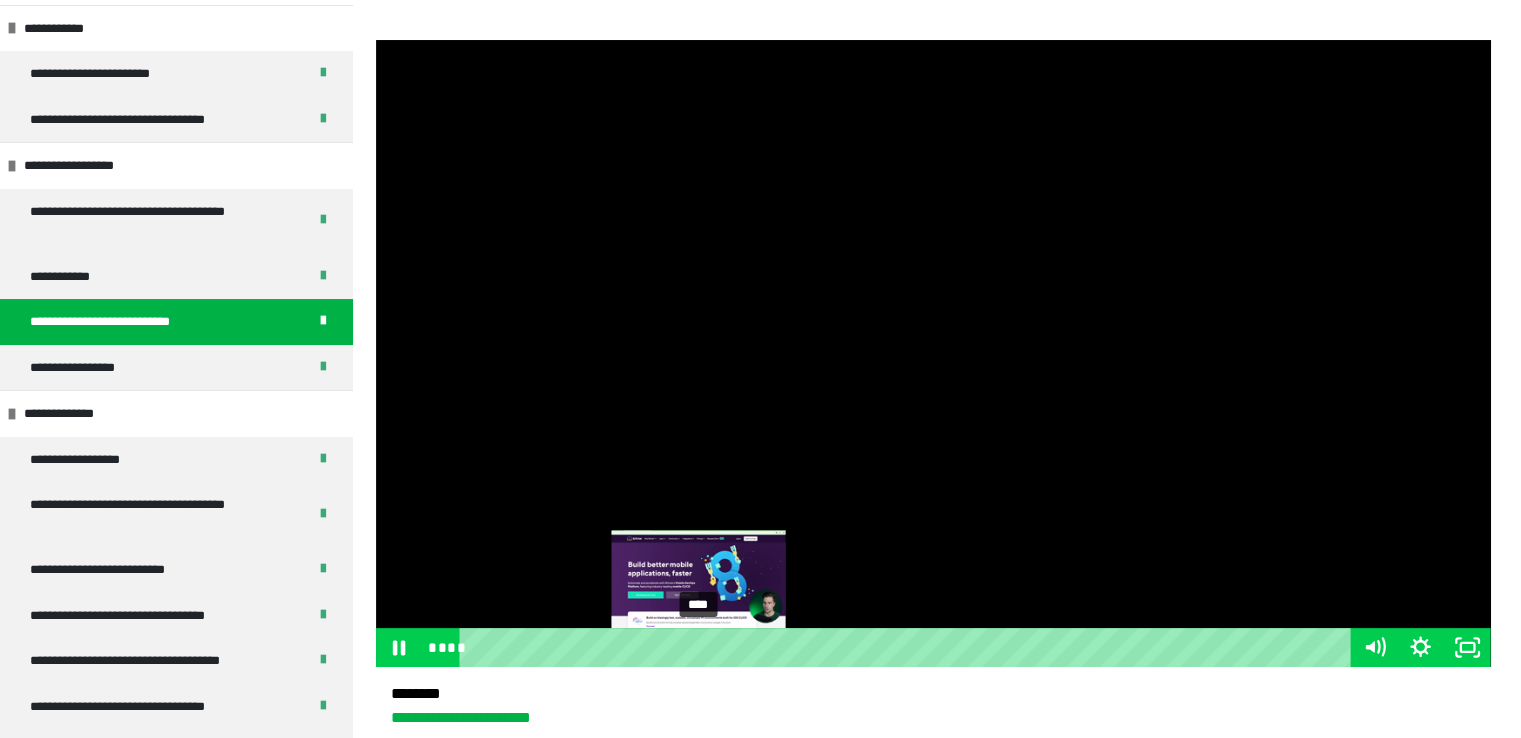 click on "****" at bounding box center [908, 647] 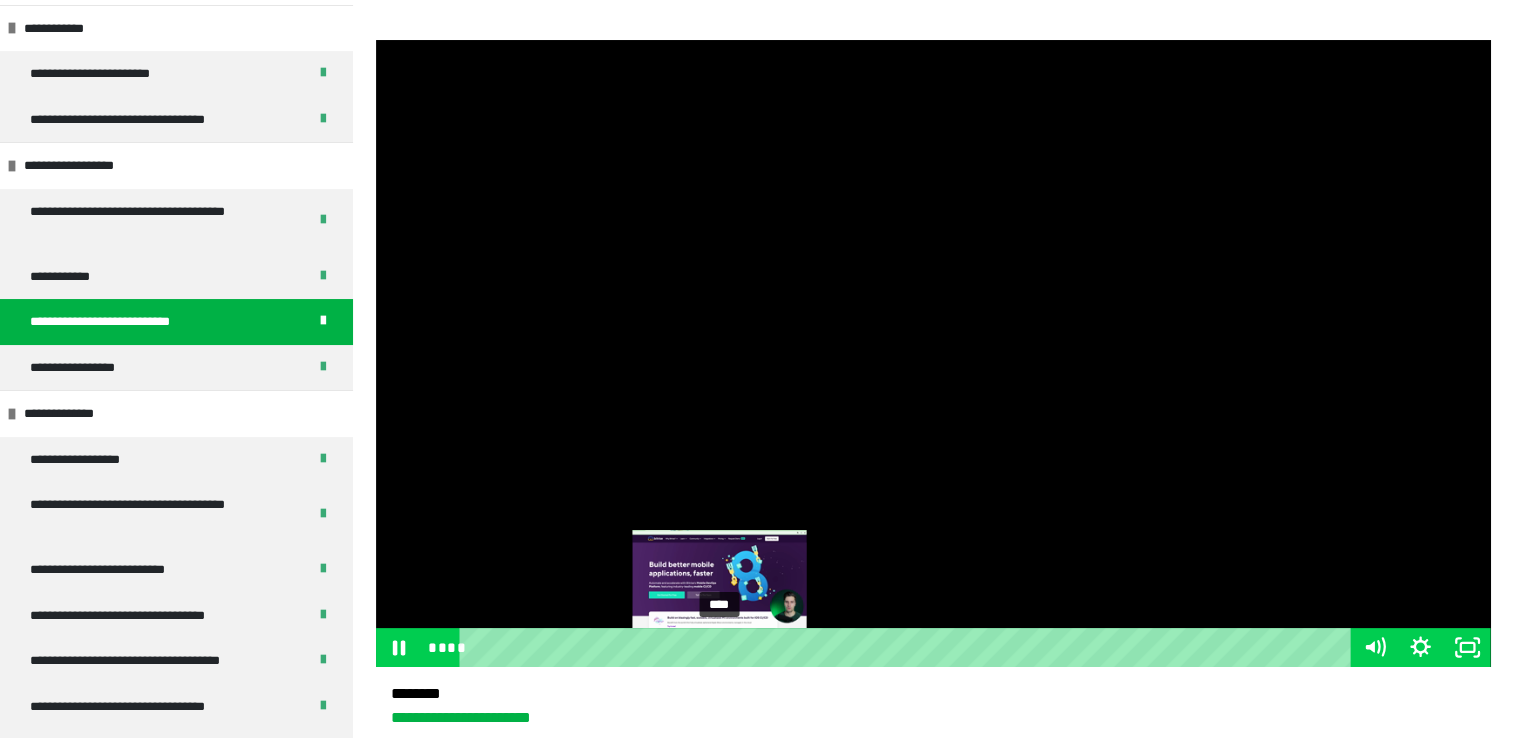 click on "****" at bounding box center (908, 647) 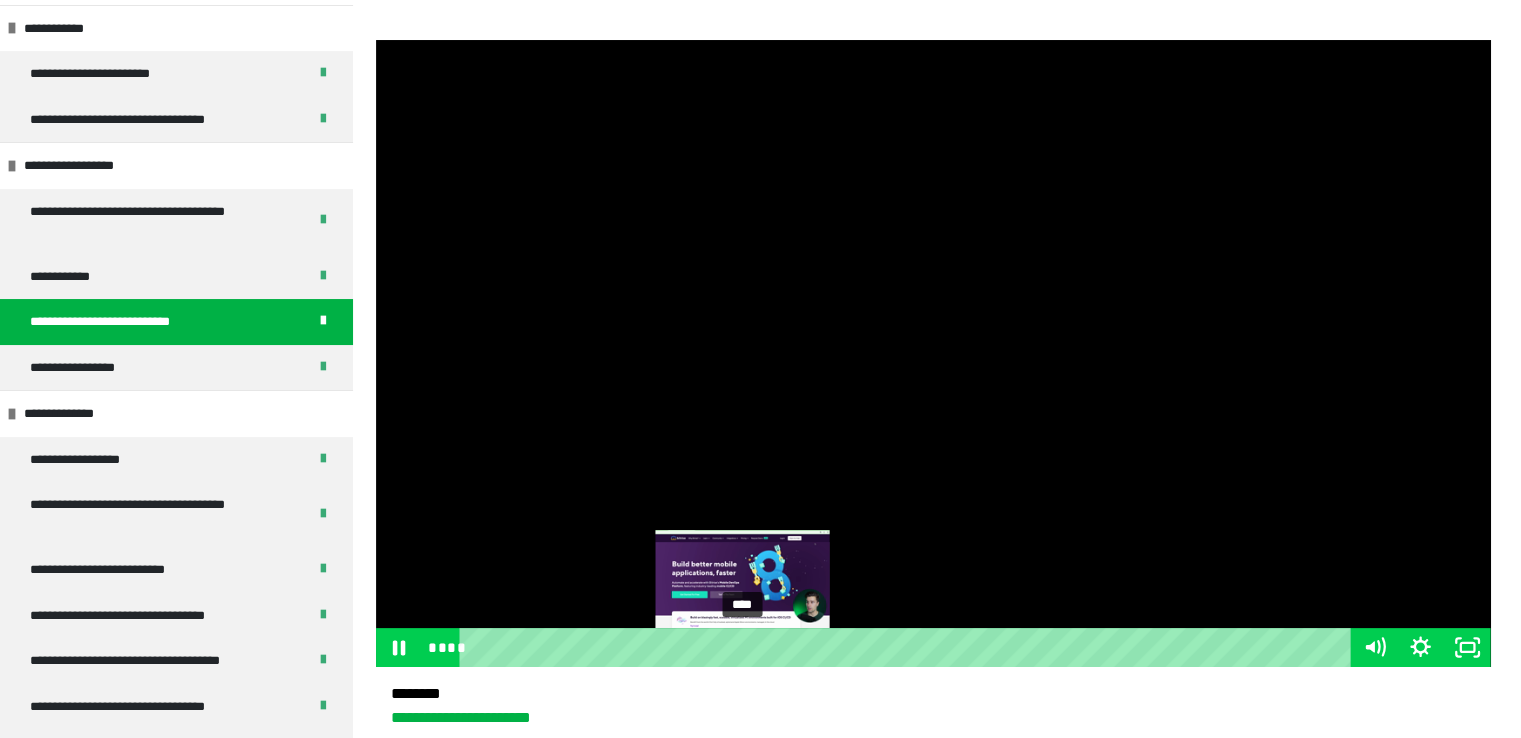 click on "****" at bounding box center (908, 647) 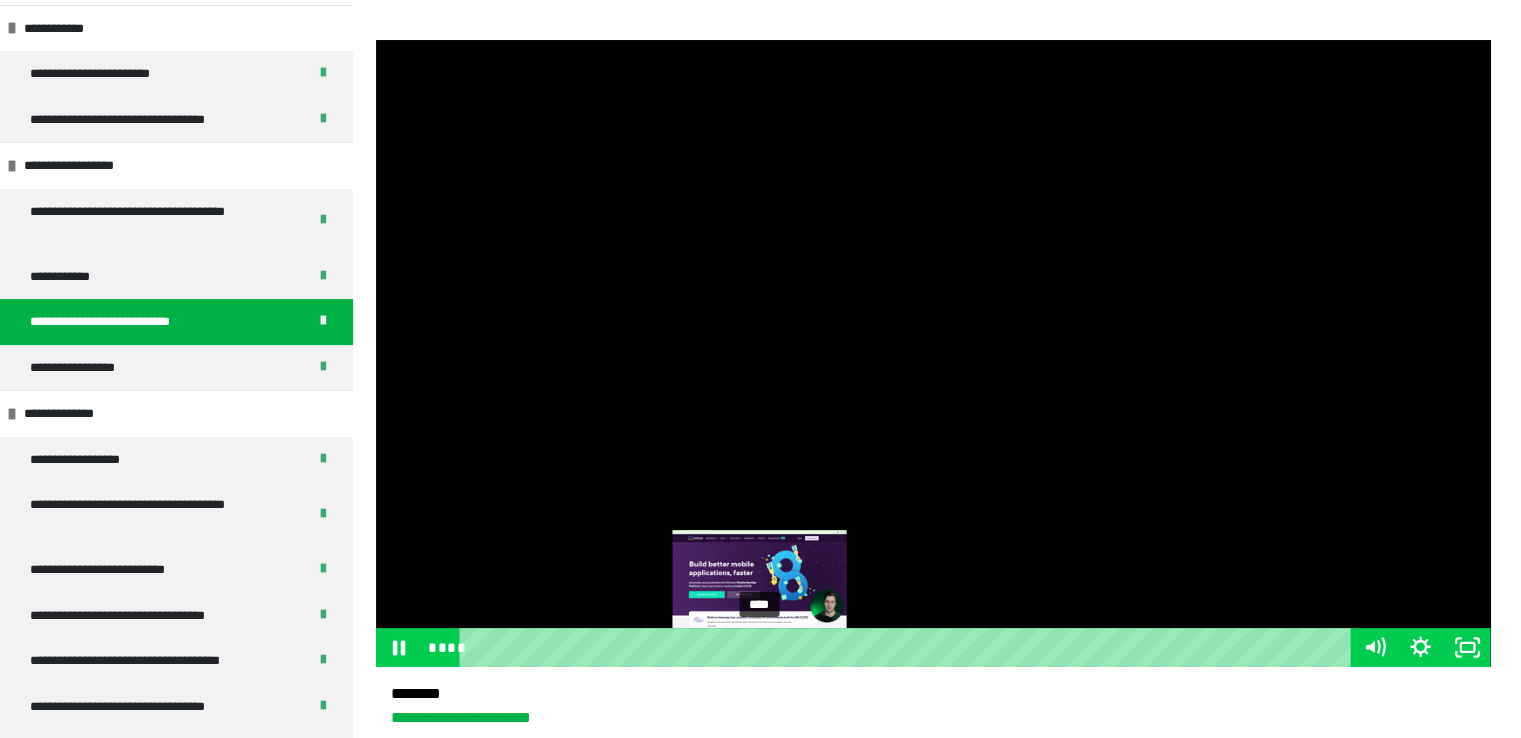 click on "****" at bounding box center [908, 647] 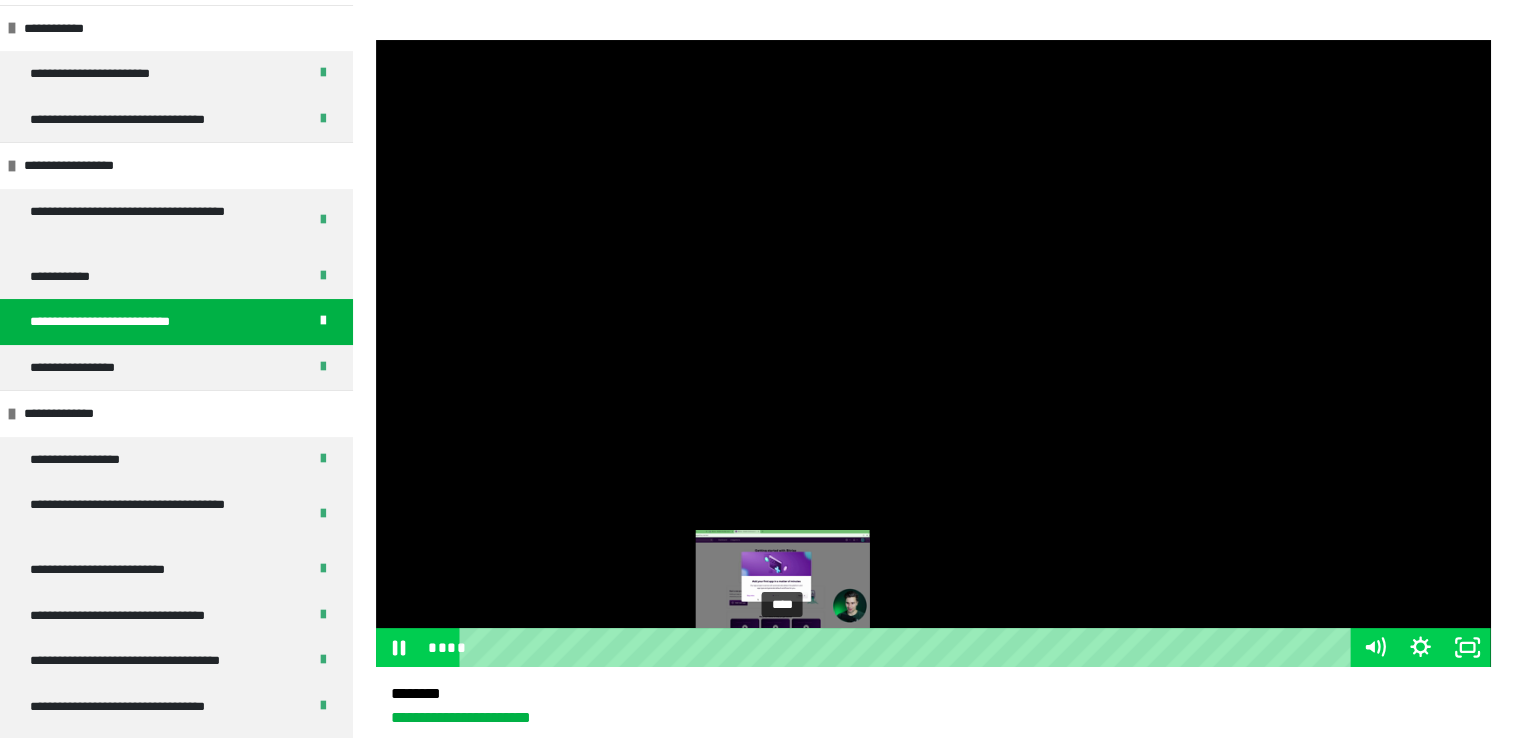 click on "****" at bounding box center [908, 647] 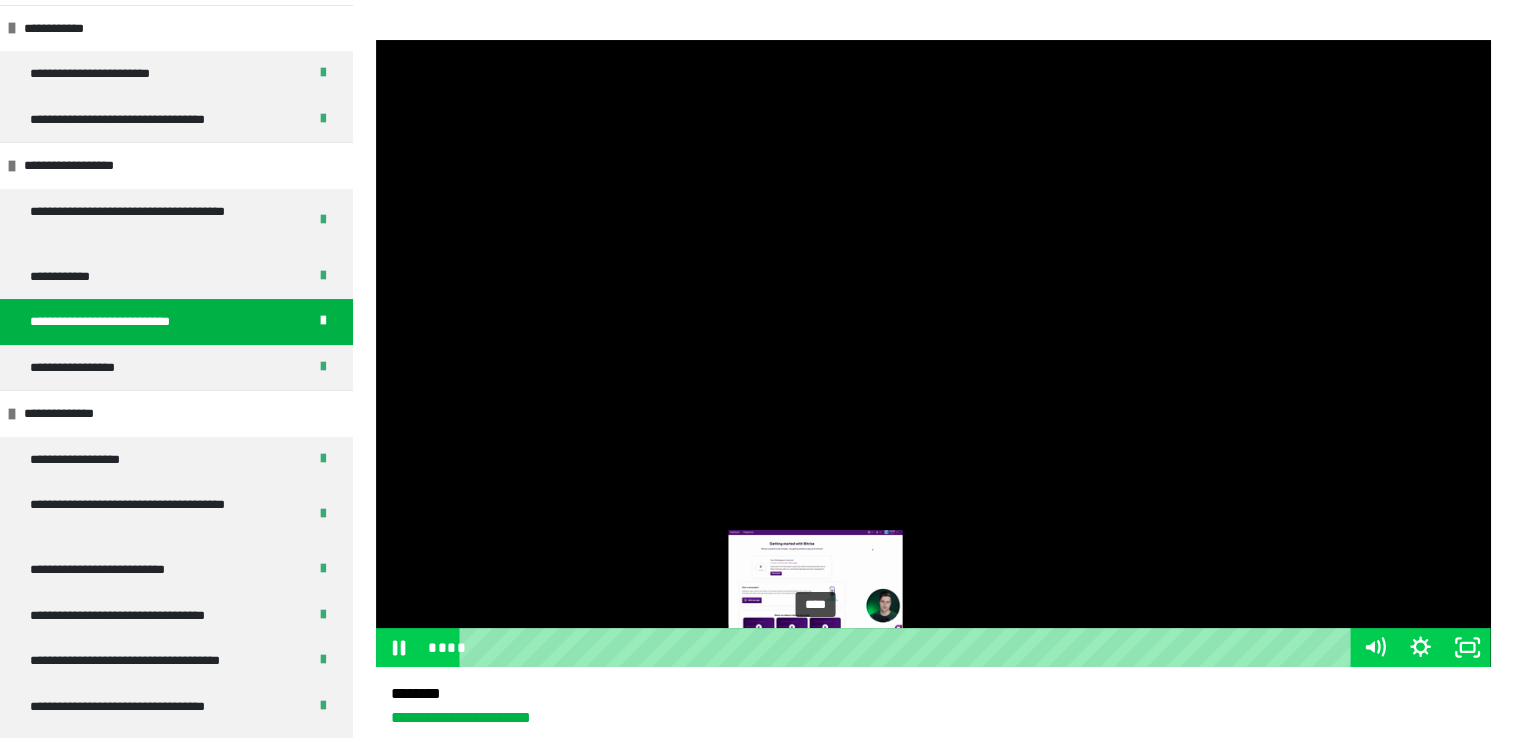 click on "****" at bounding box center [908, 647] 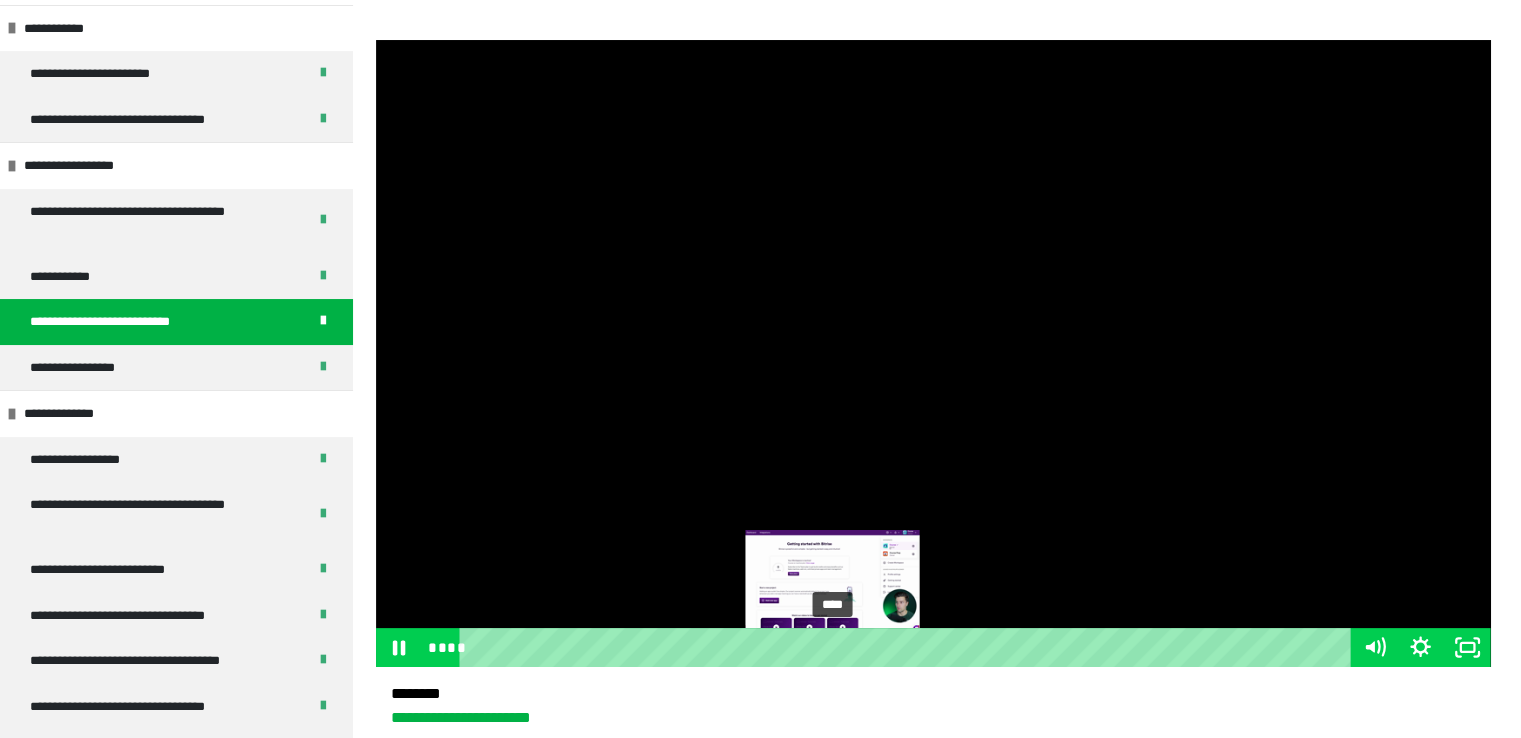 click on "****" at bounding box center (908, 647) 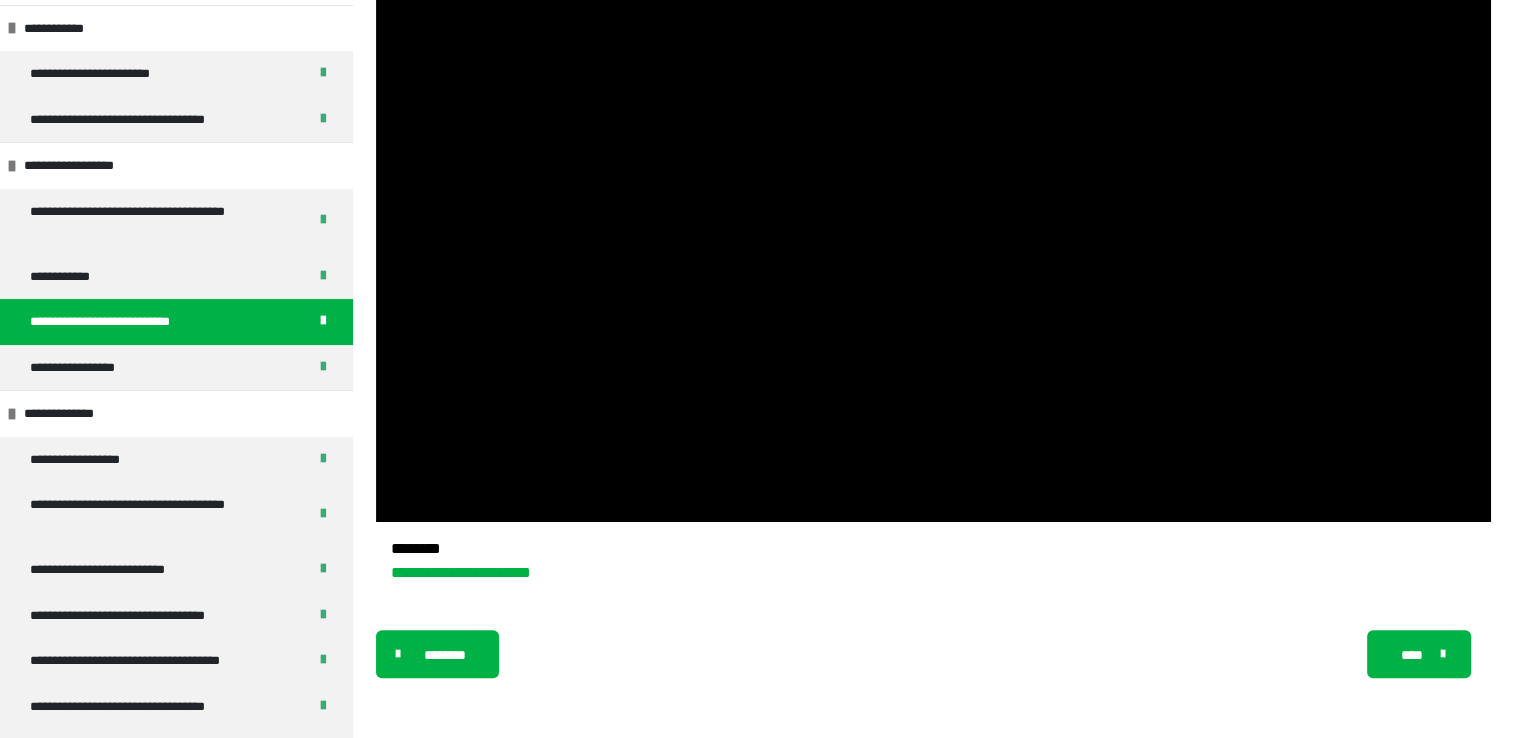 scroll, scrollTop: 215, scrollLeft: 0, axis: vertical 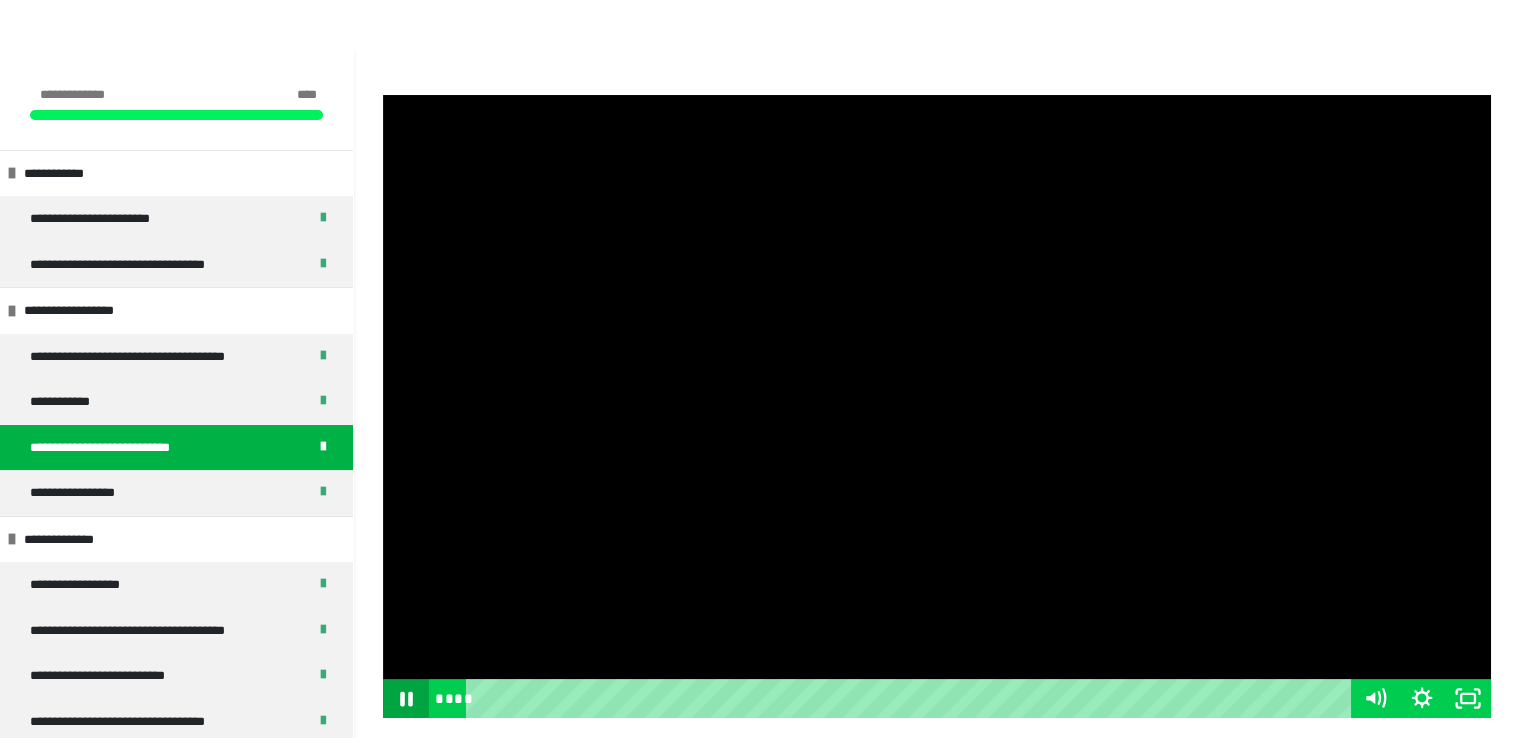 click 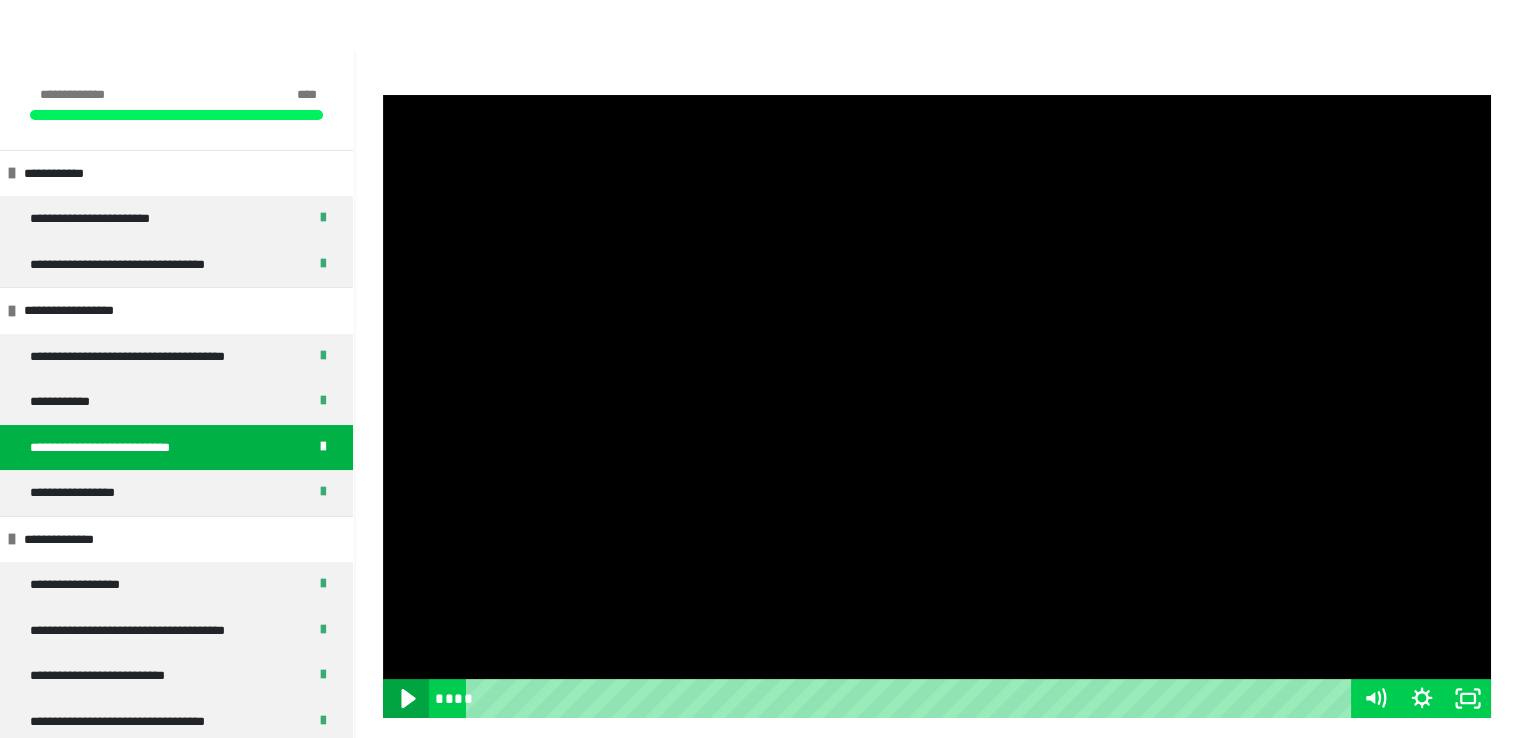 click 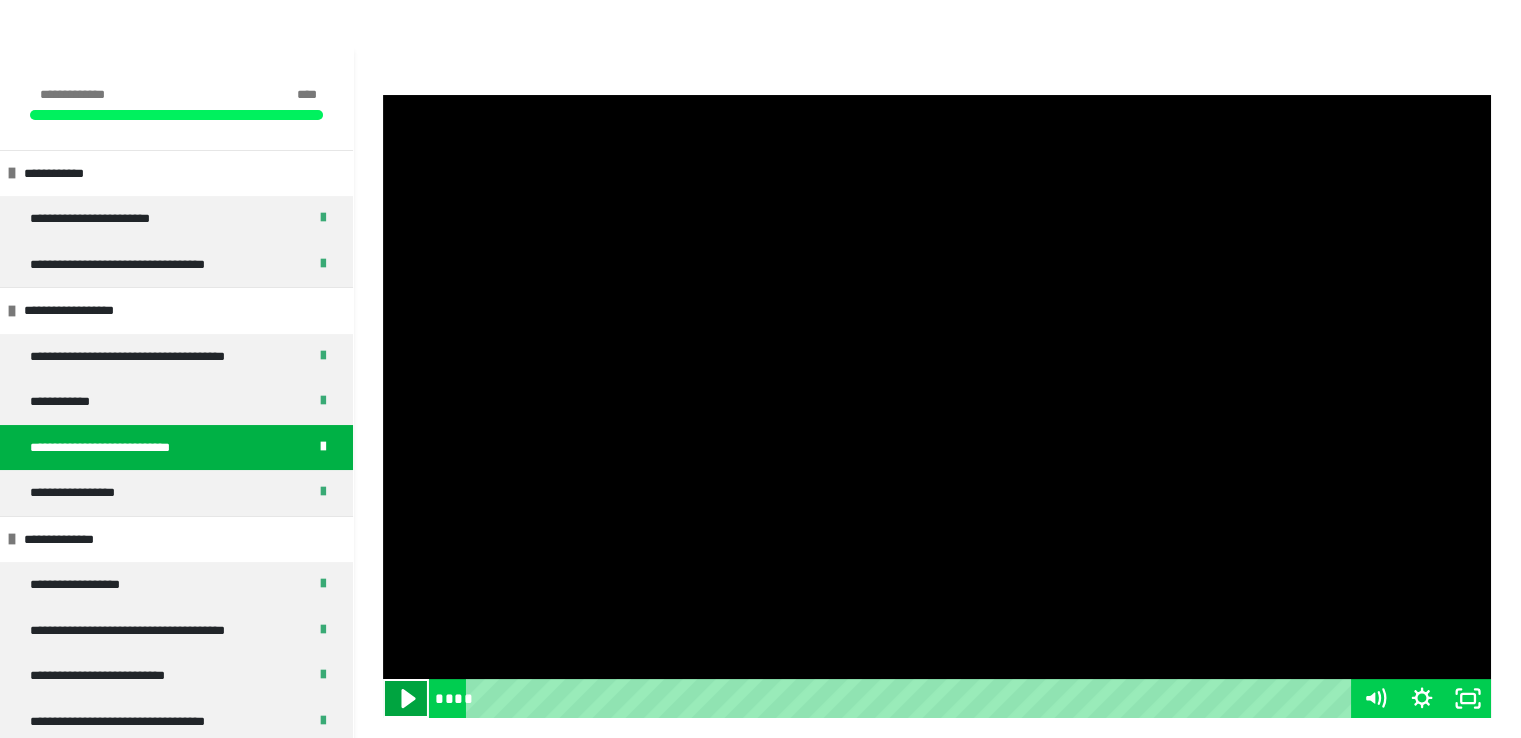 click 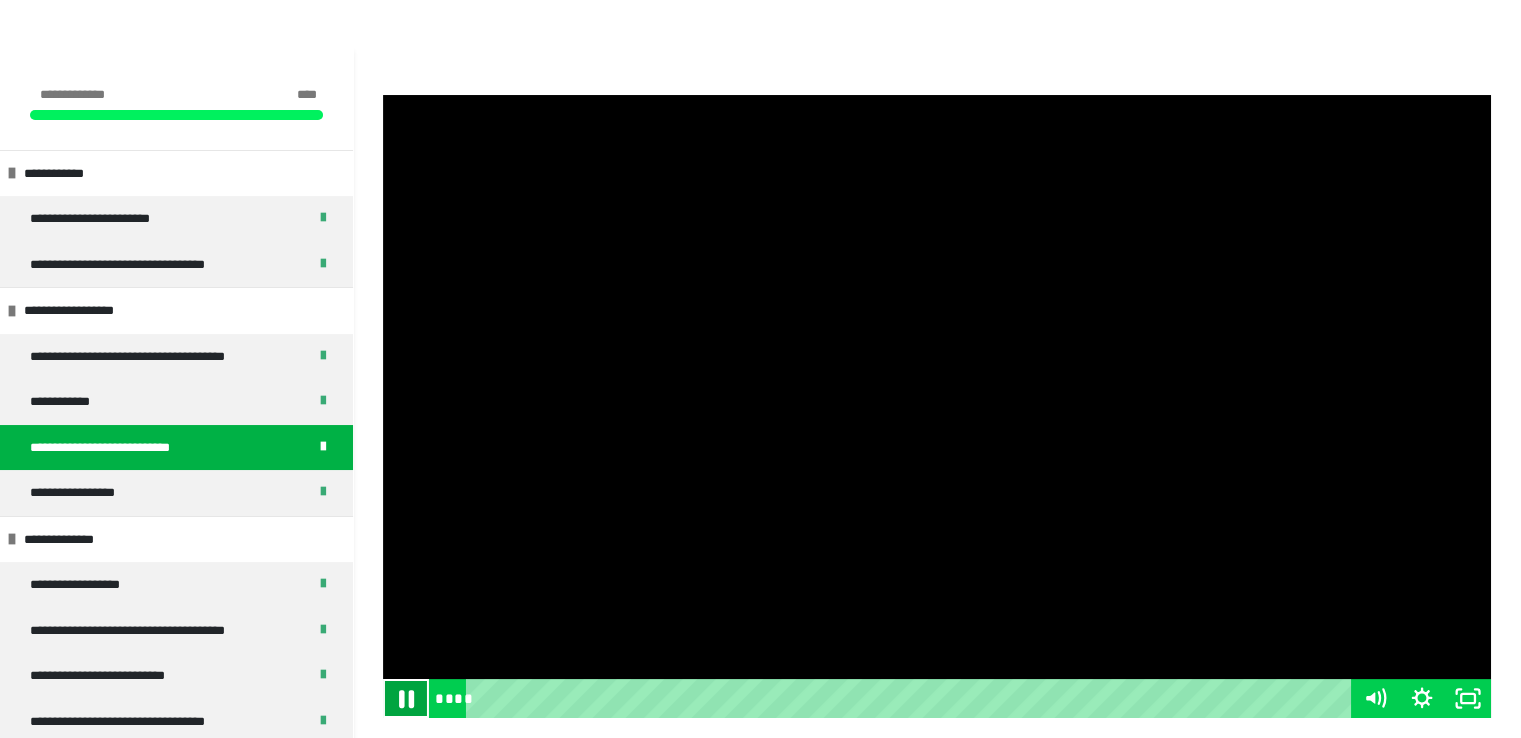 click 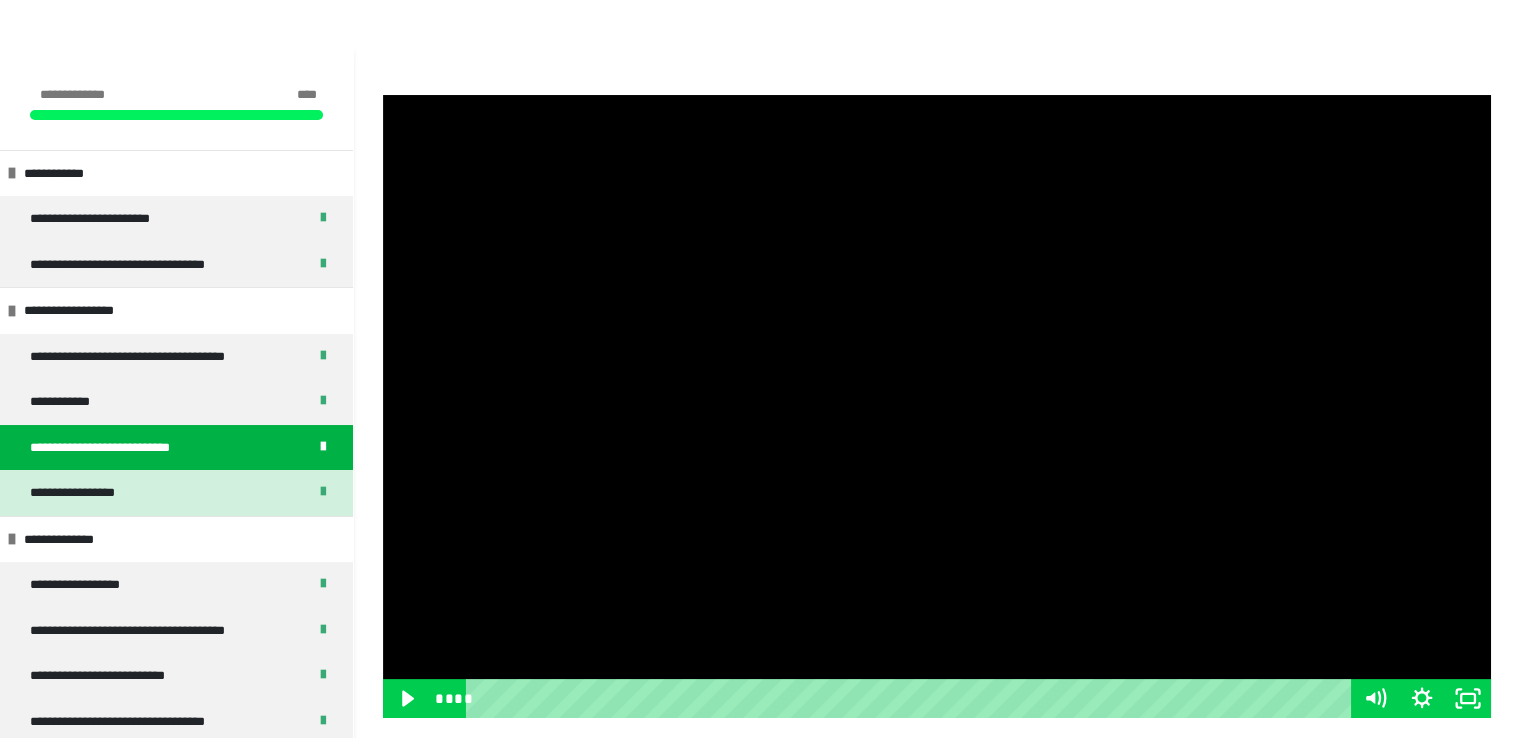 click on "**********" at bounding box center (176, 493) 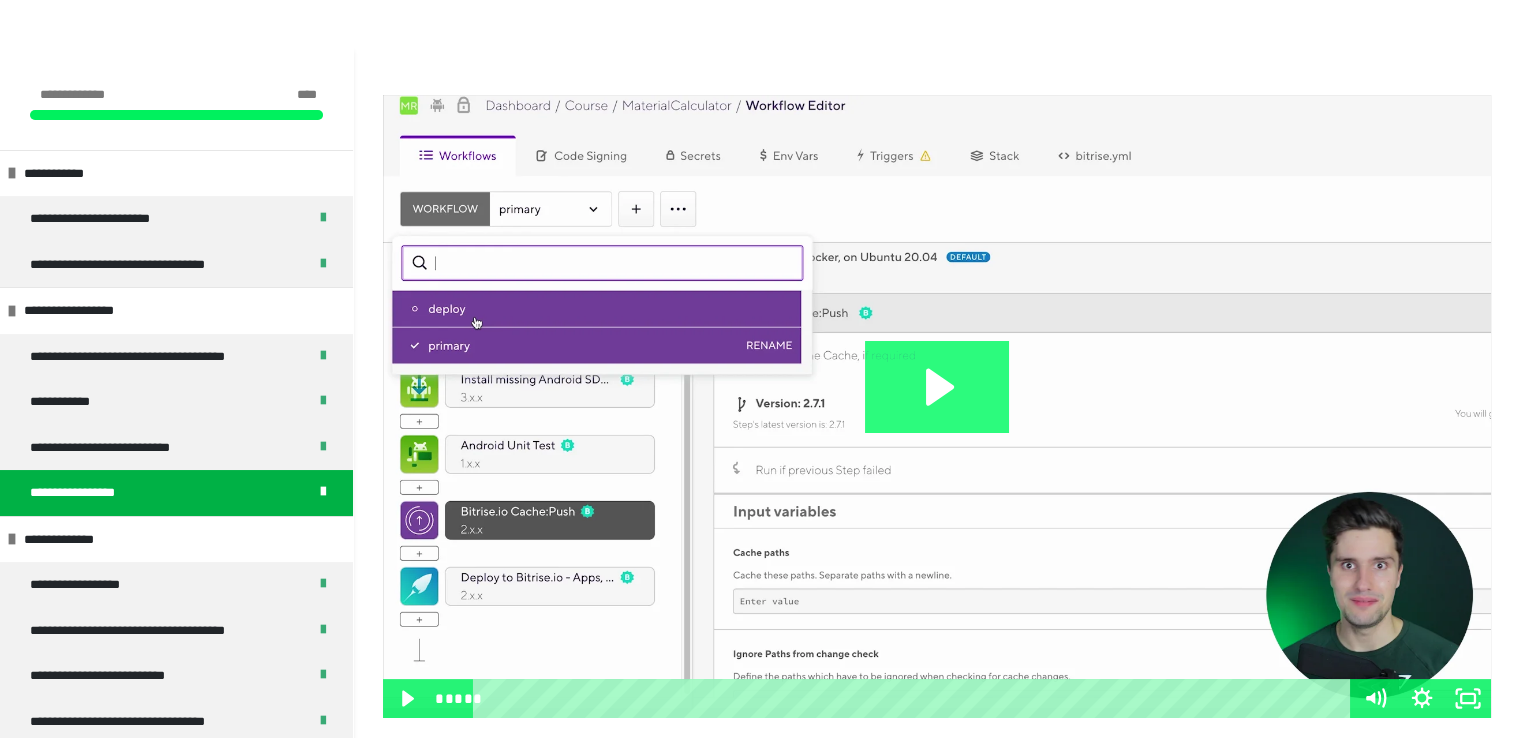 click 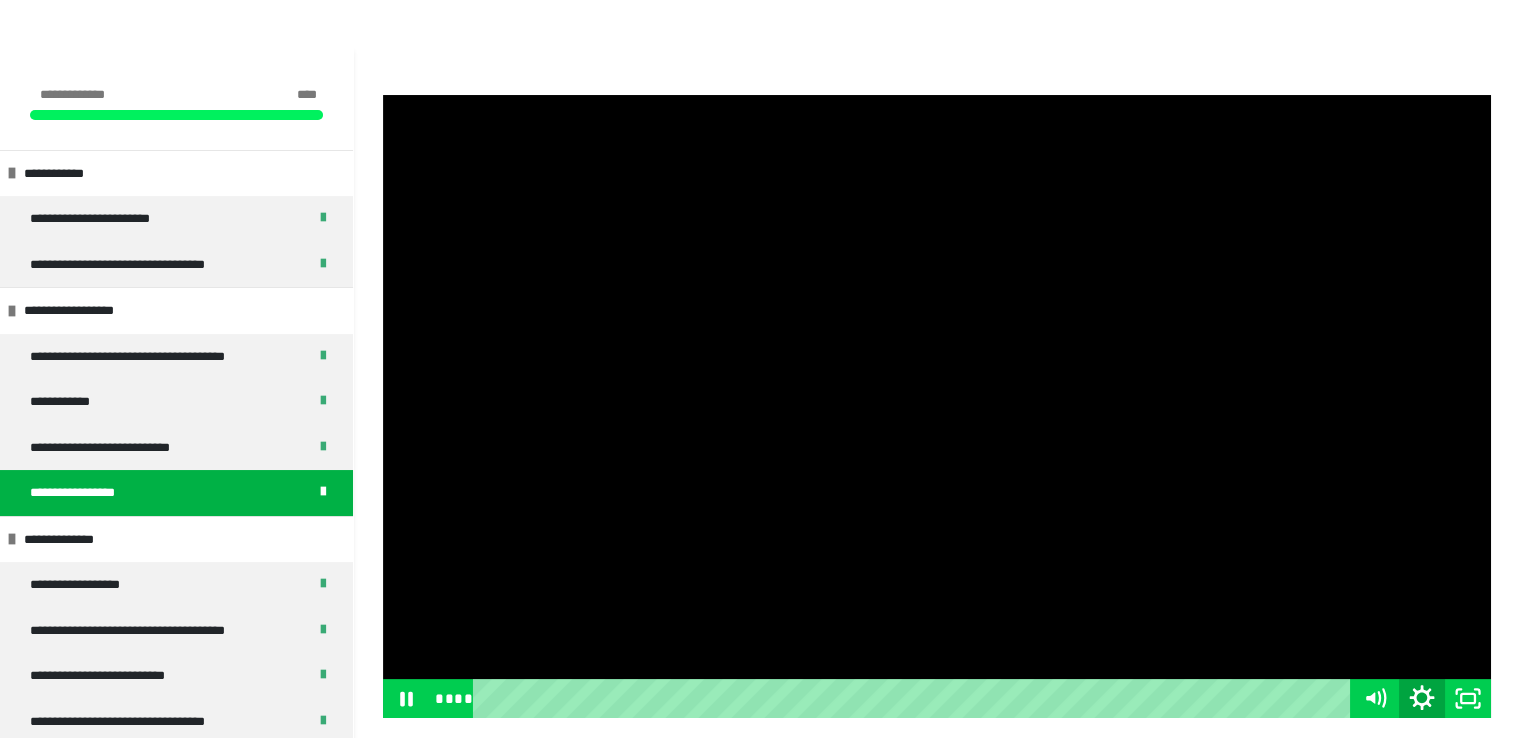 click 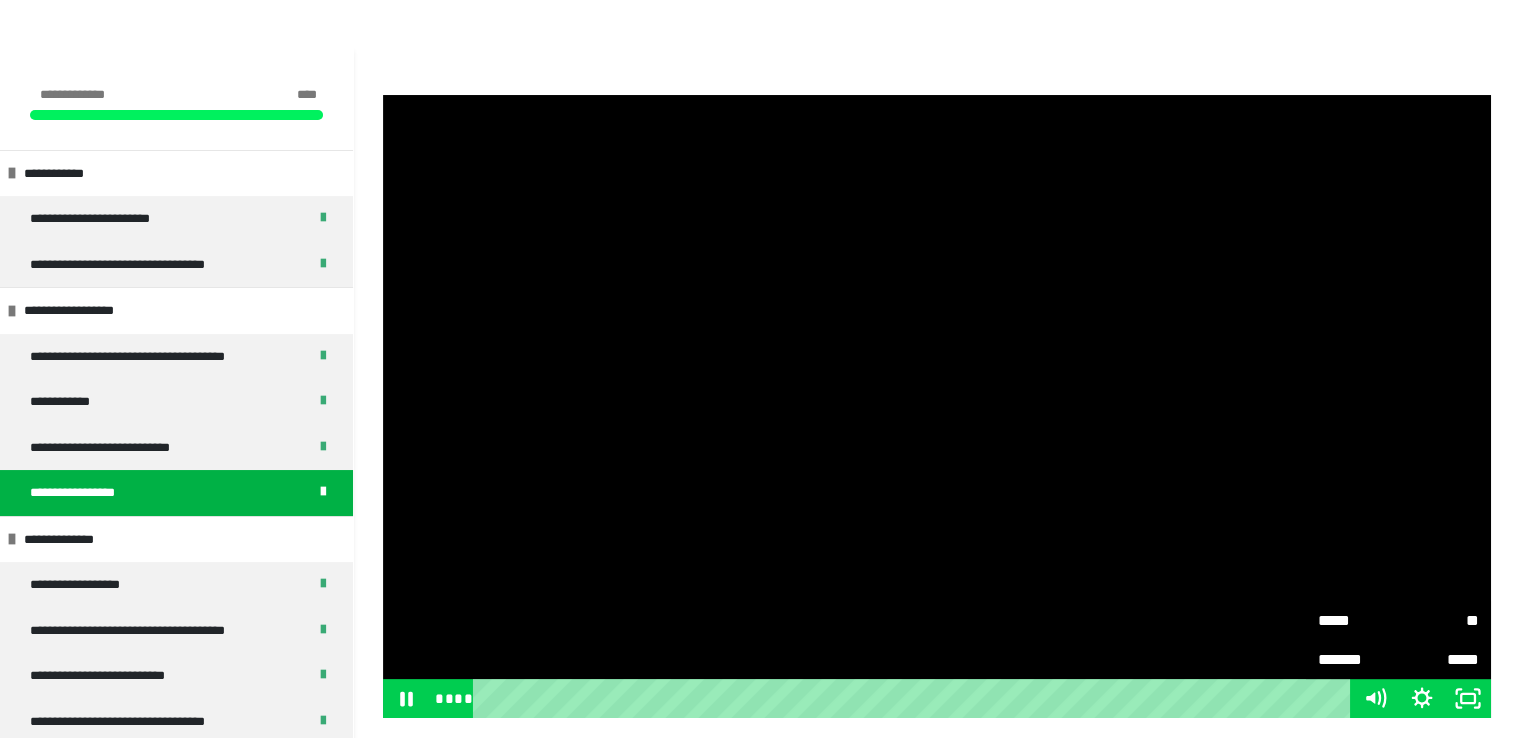 click on "**" at bounding box center [1438, 620] 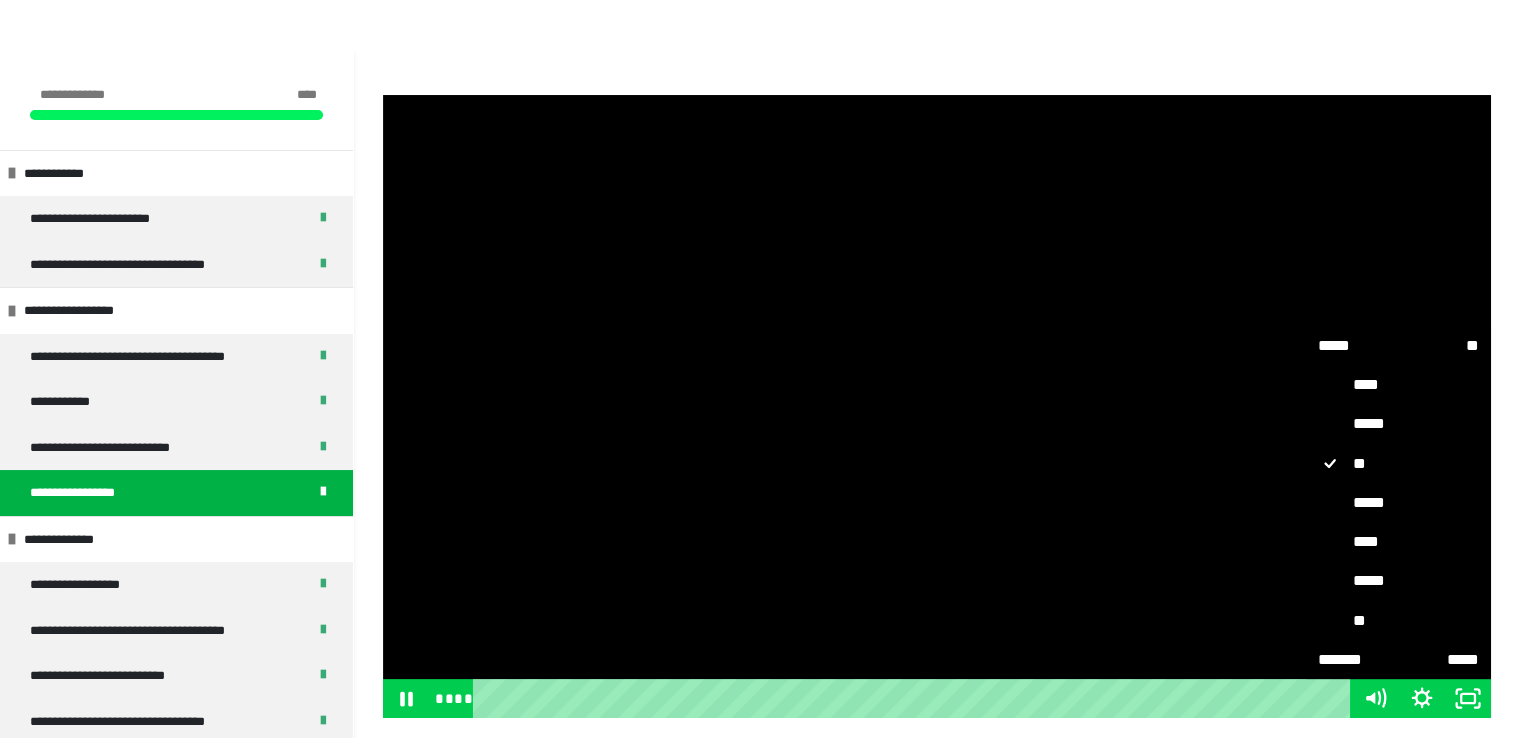 click on "*****" at bounding box center (1398, 581) 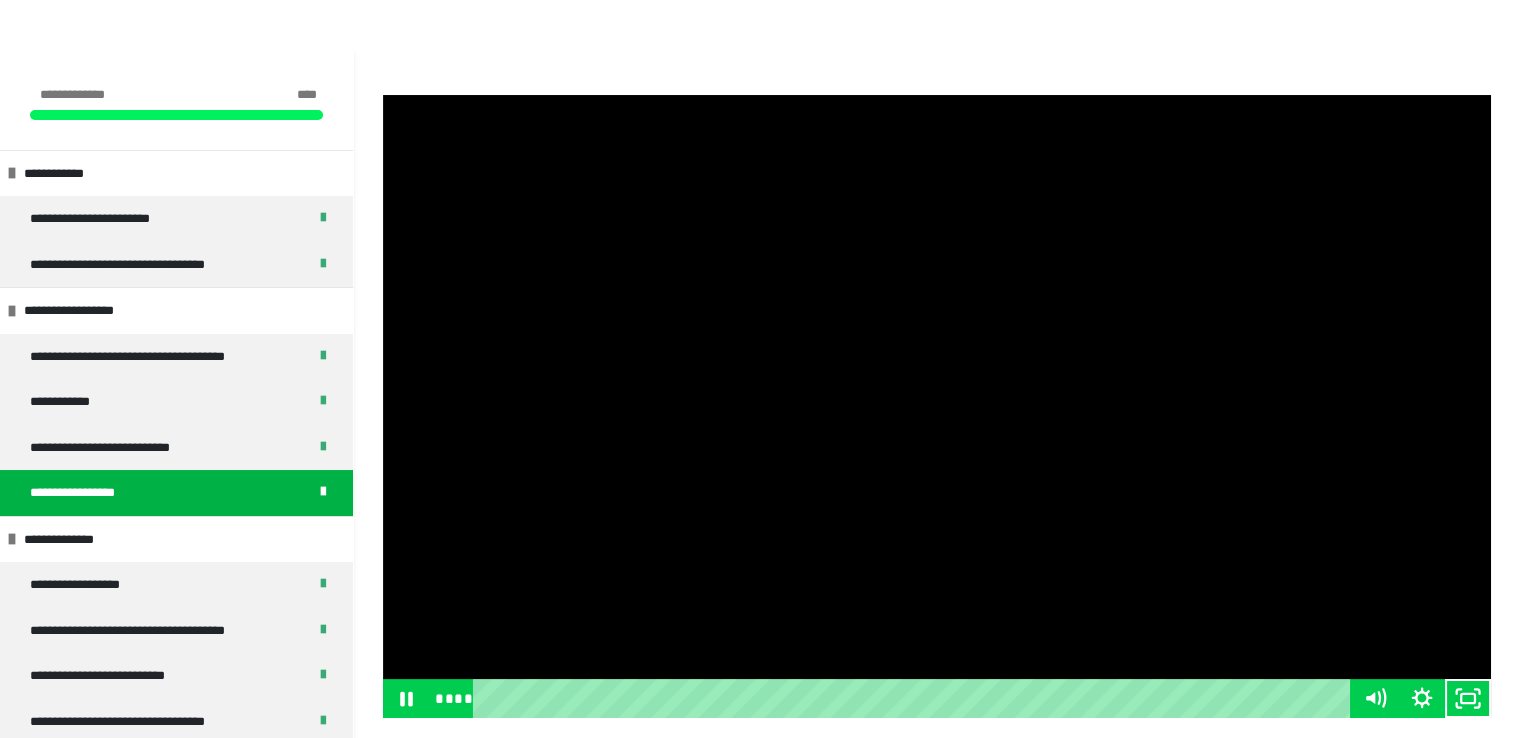 type 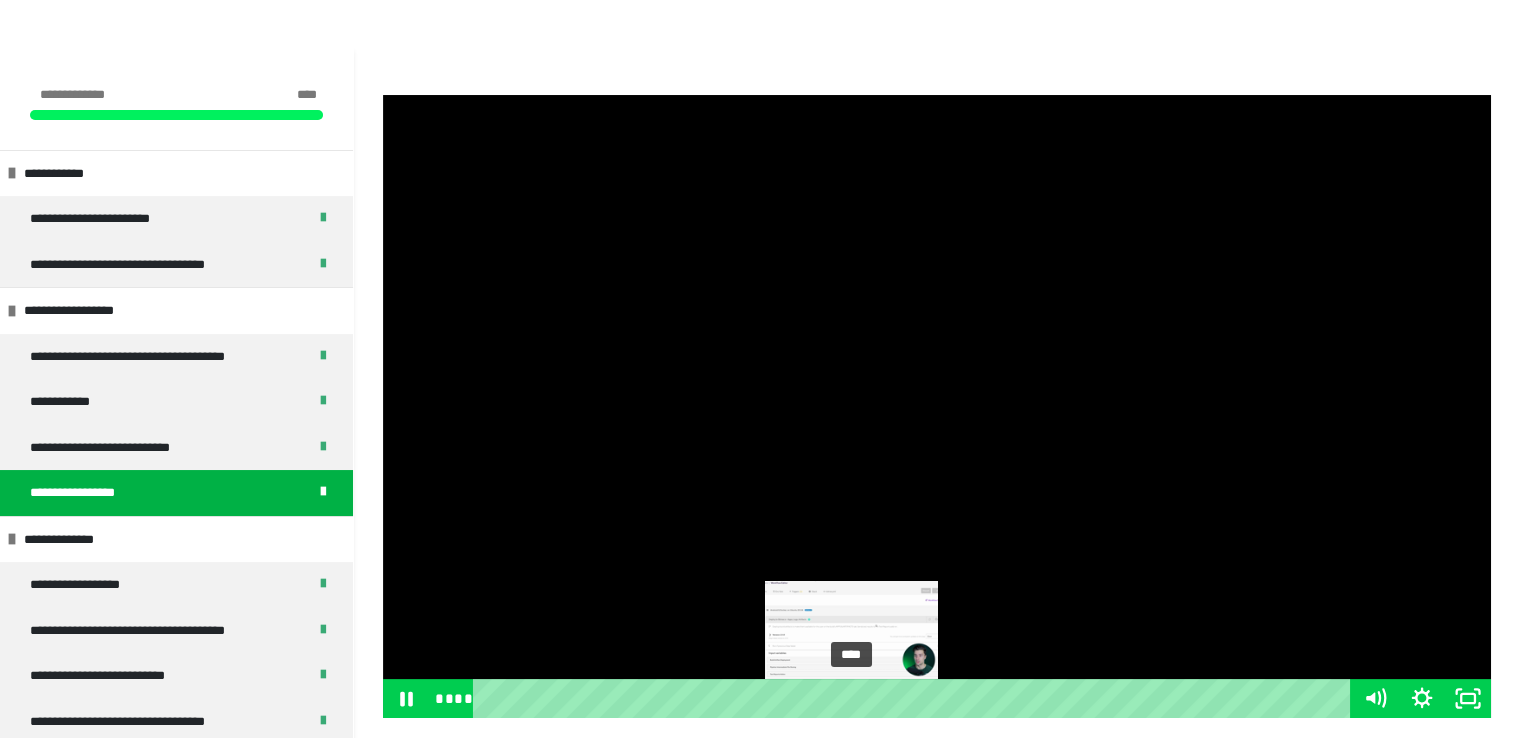 click on "****" at bounding box center [916, 698] 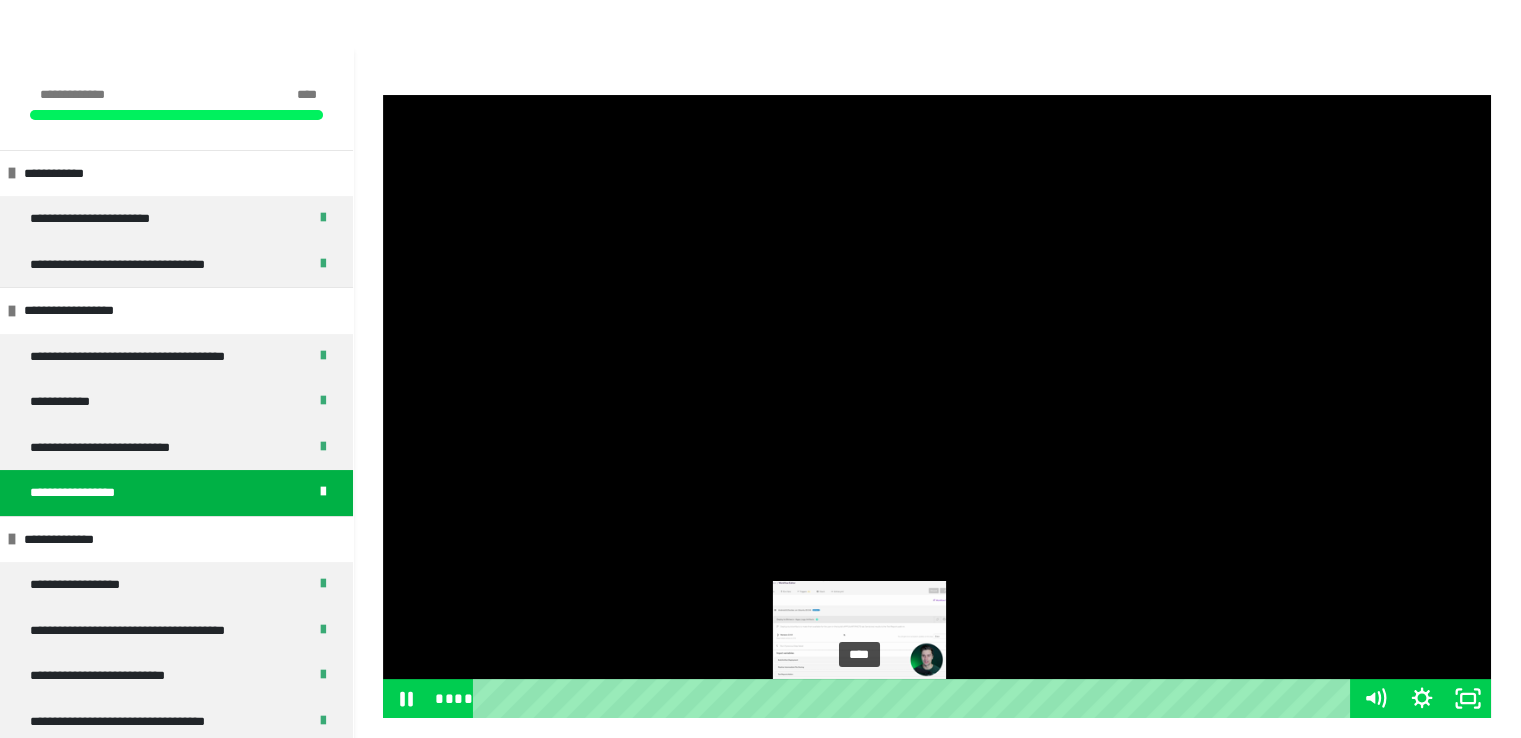 click on "****" at bounding box center [916, 698] 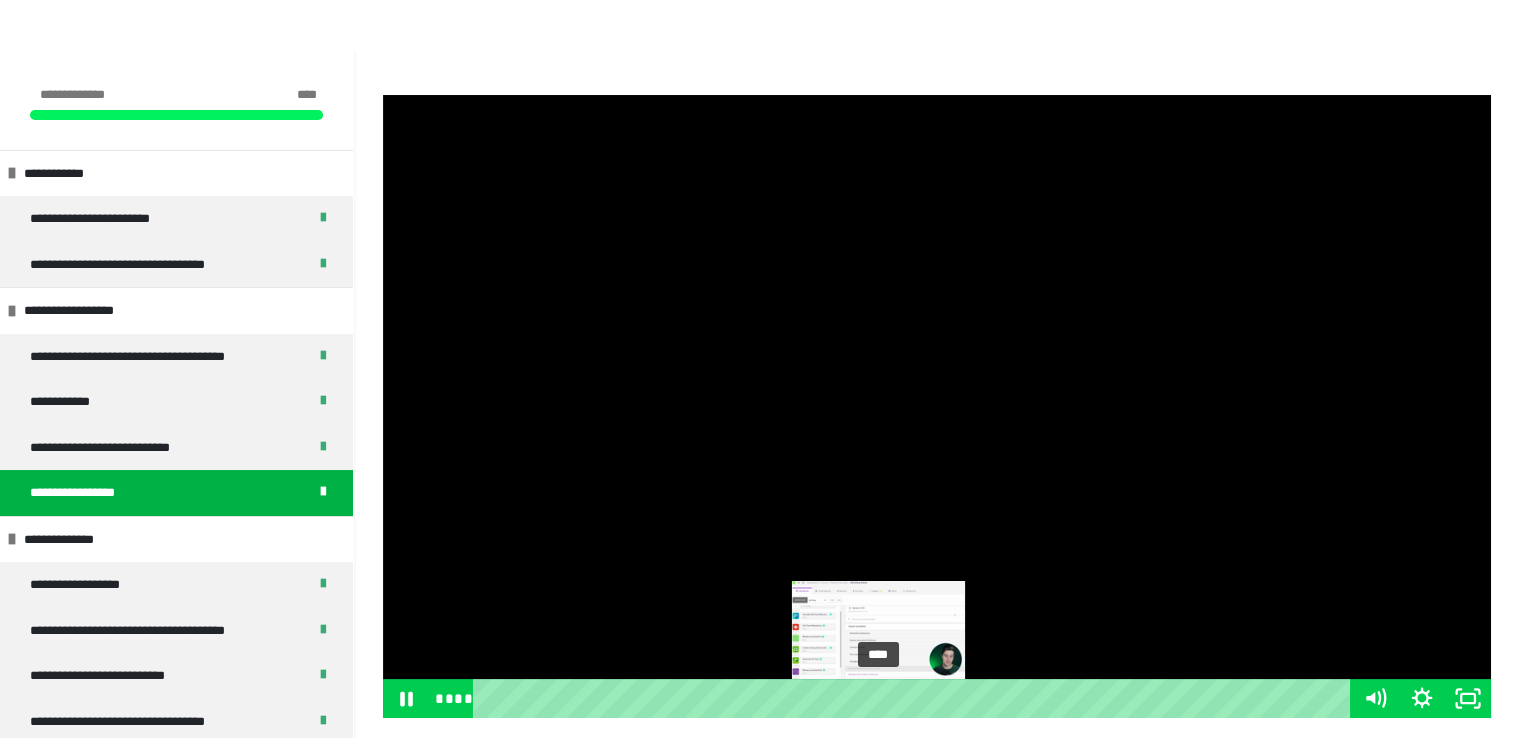 click on "****" at bounding box center (916, 698) 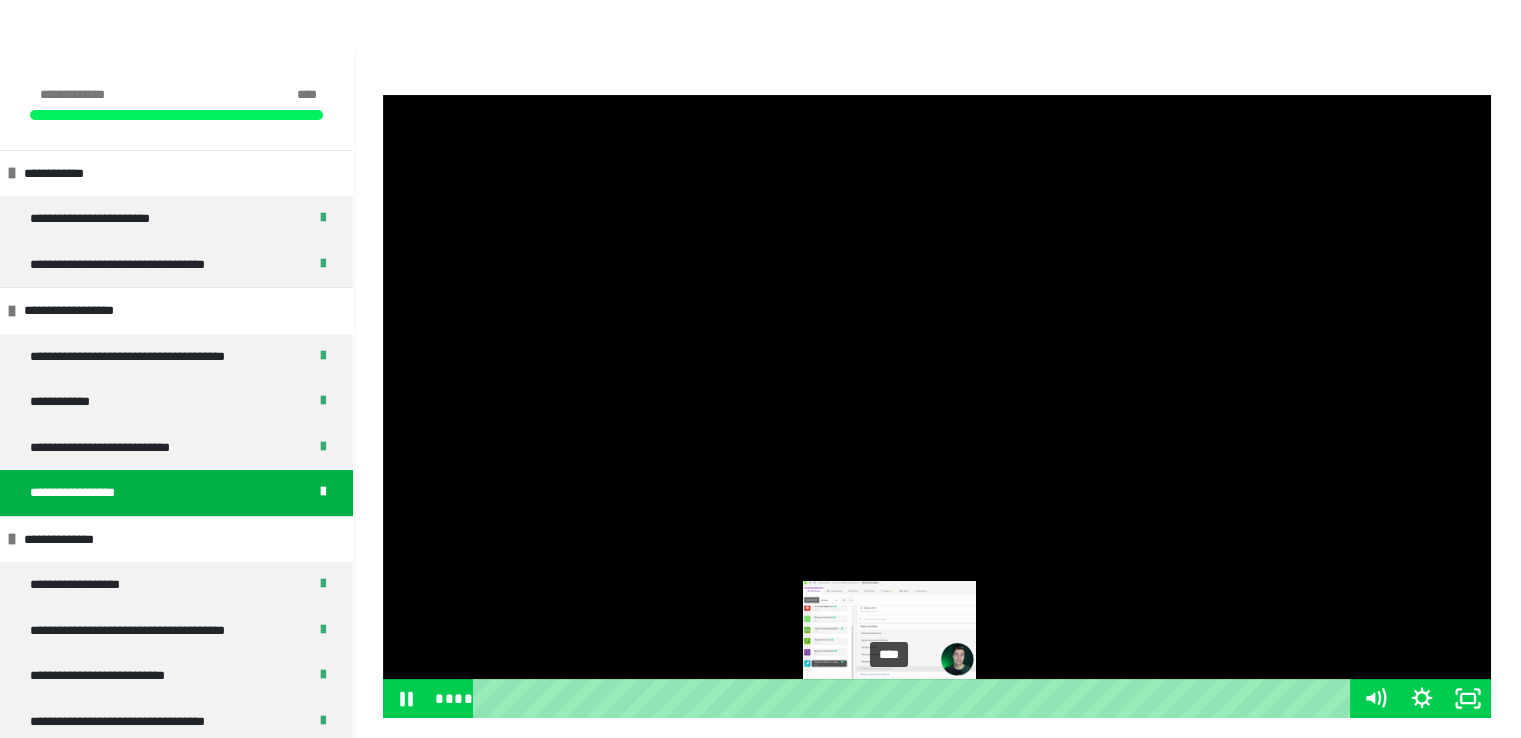 click on "****" at bounding box center [916, 698] 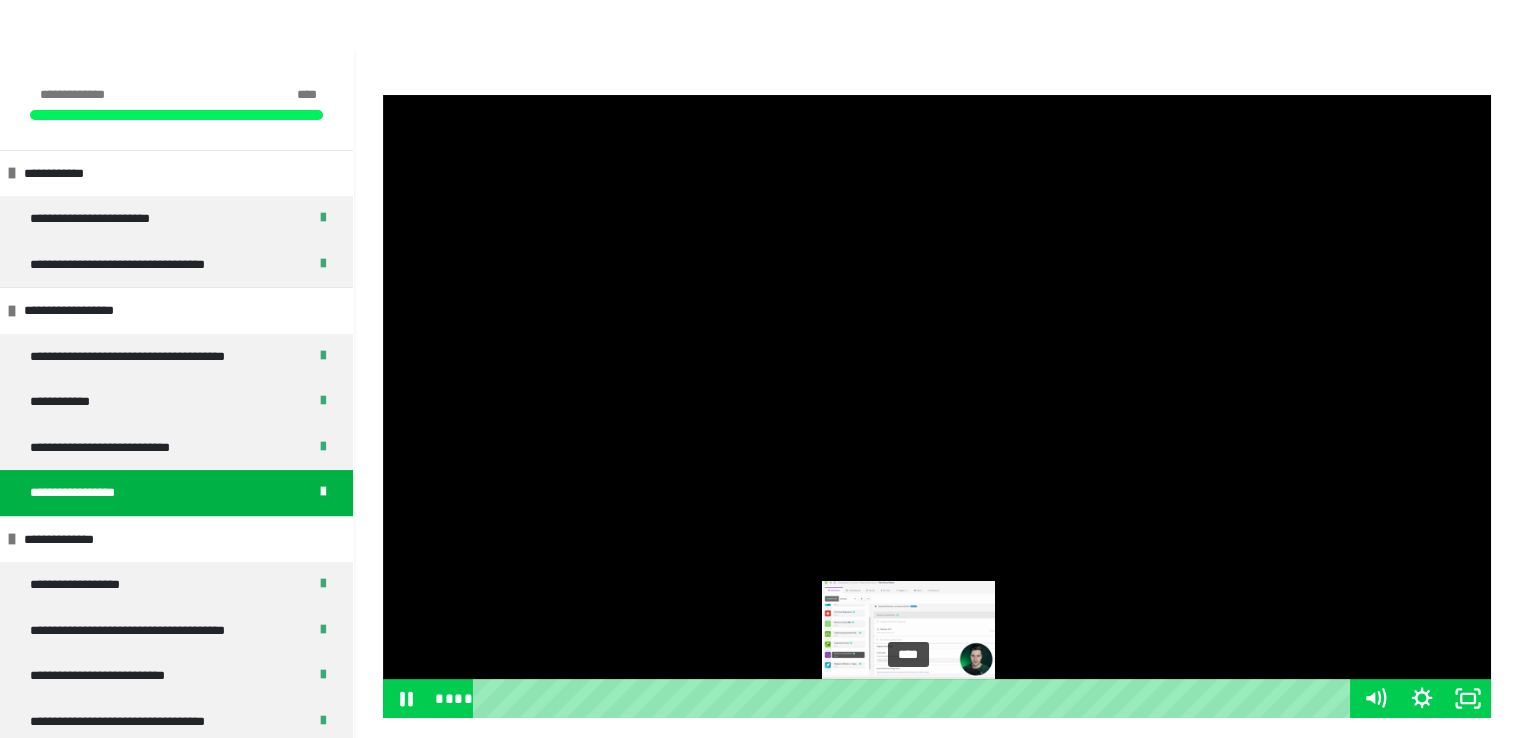 click on "****" at bounding box center (916, 698) 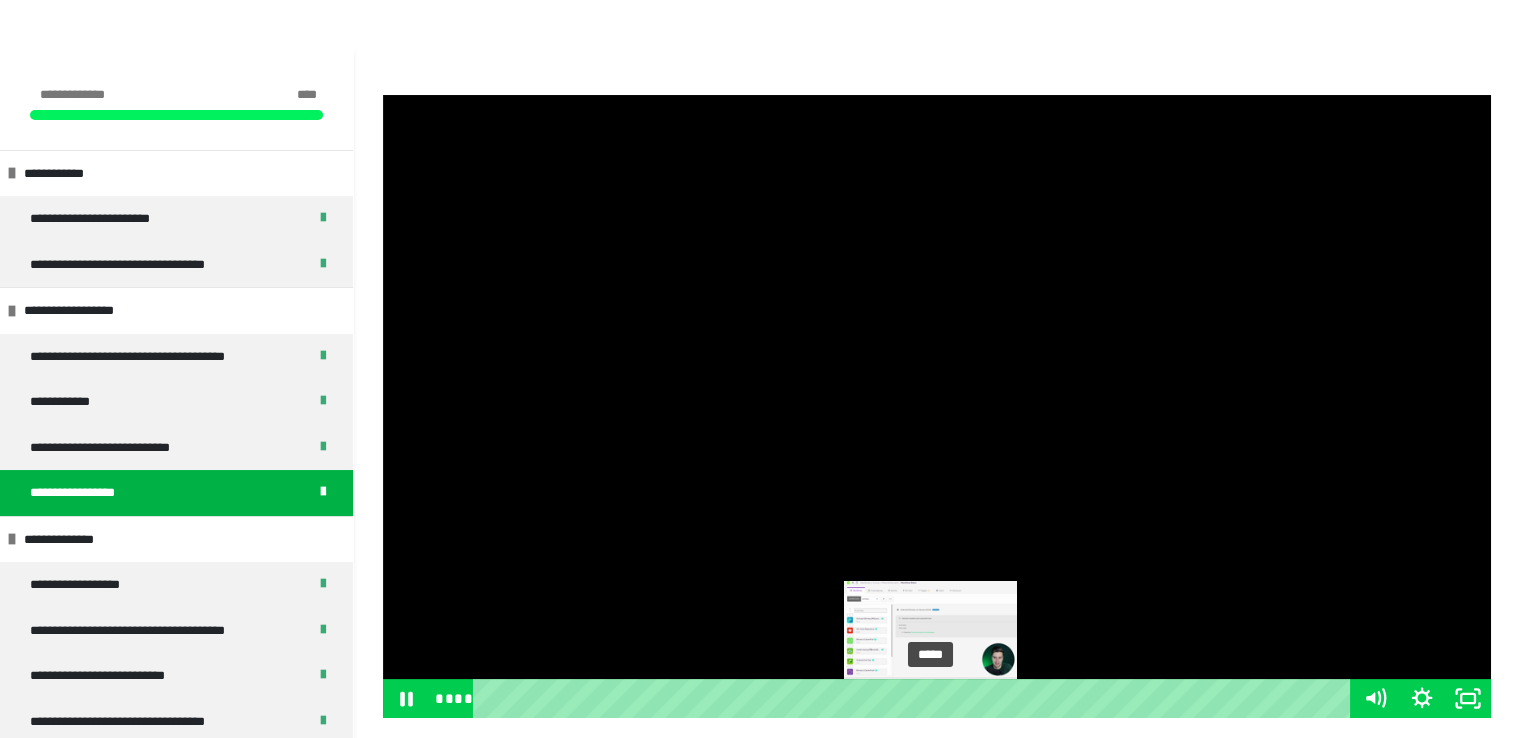 click on "*****" at bounding box center (916, 698) 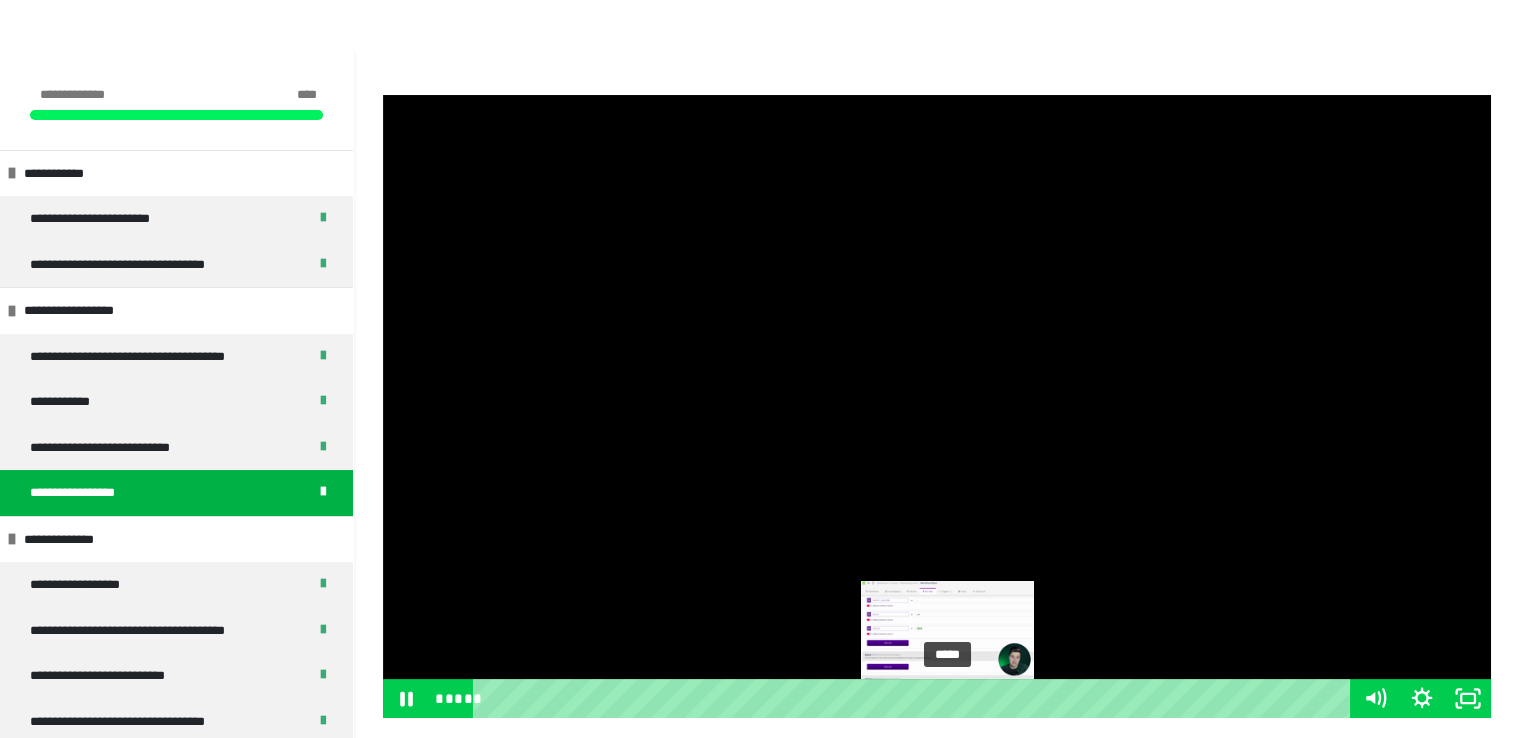 click on "*****" at bounding box center [916, 698] 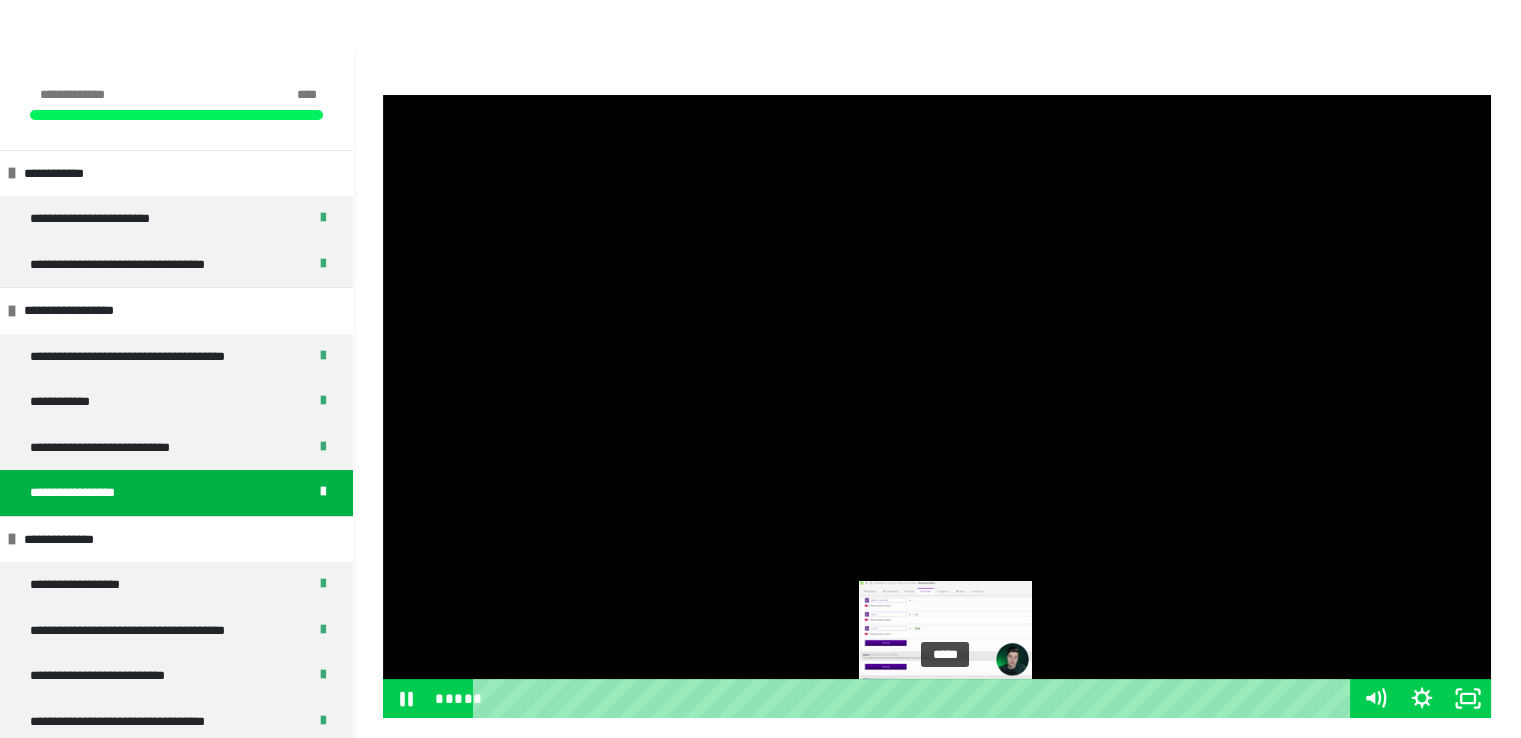 click at bounding box center (949, 698) 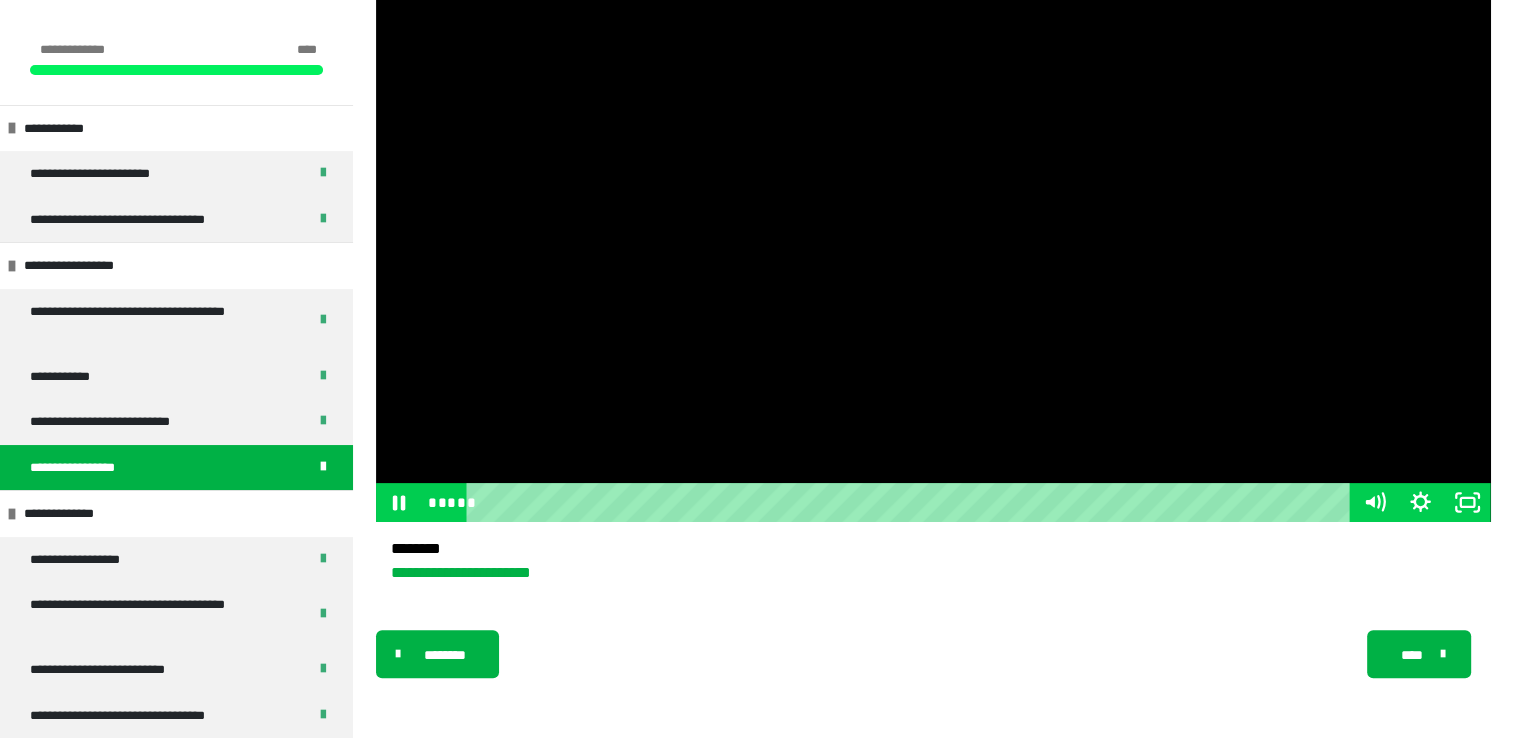 scroll, scrollTop: 315, scrollLeft: 0, axis: vertical 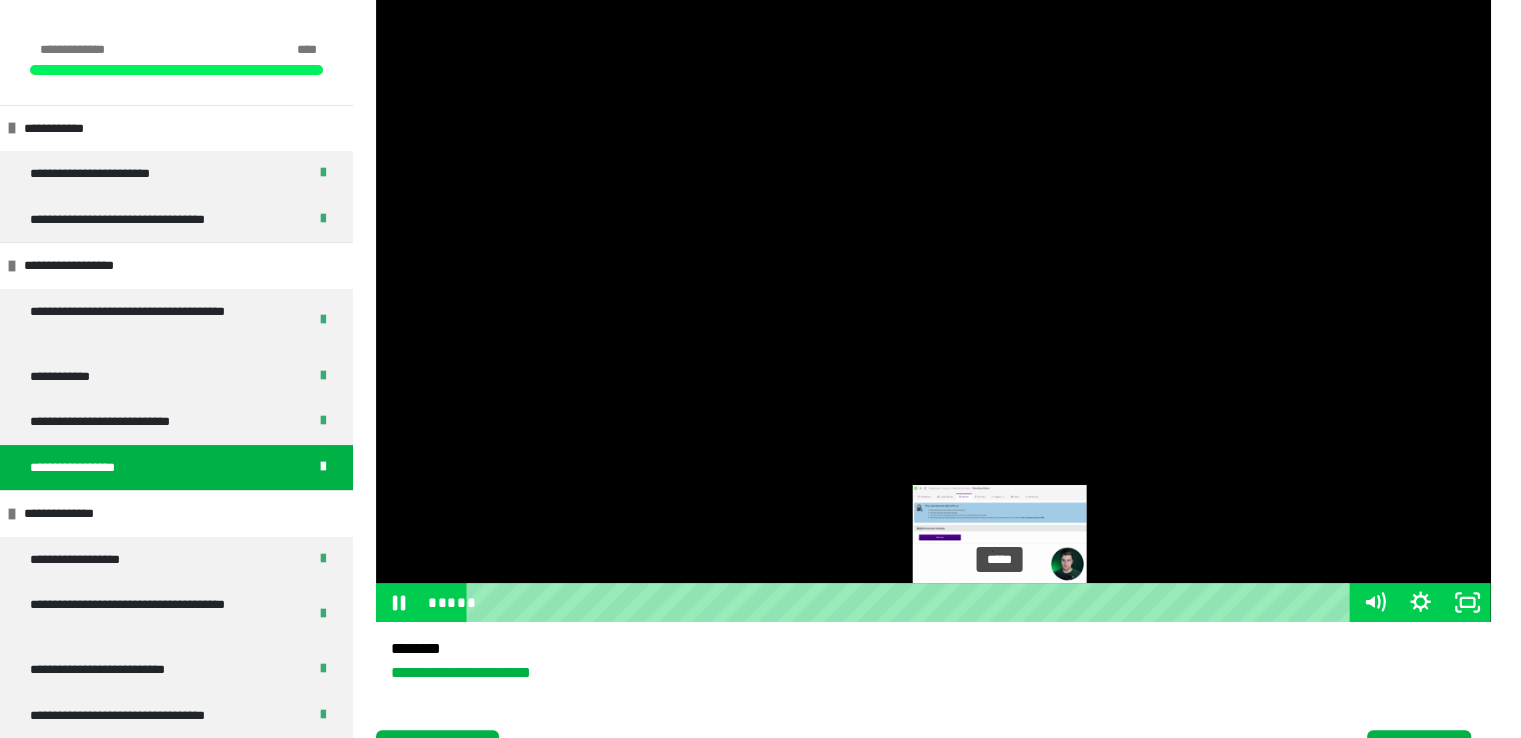 click on "*****" at bounding box center (912, 602) 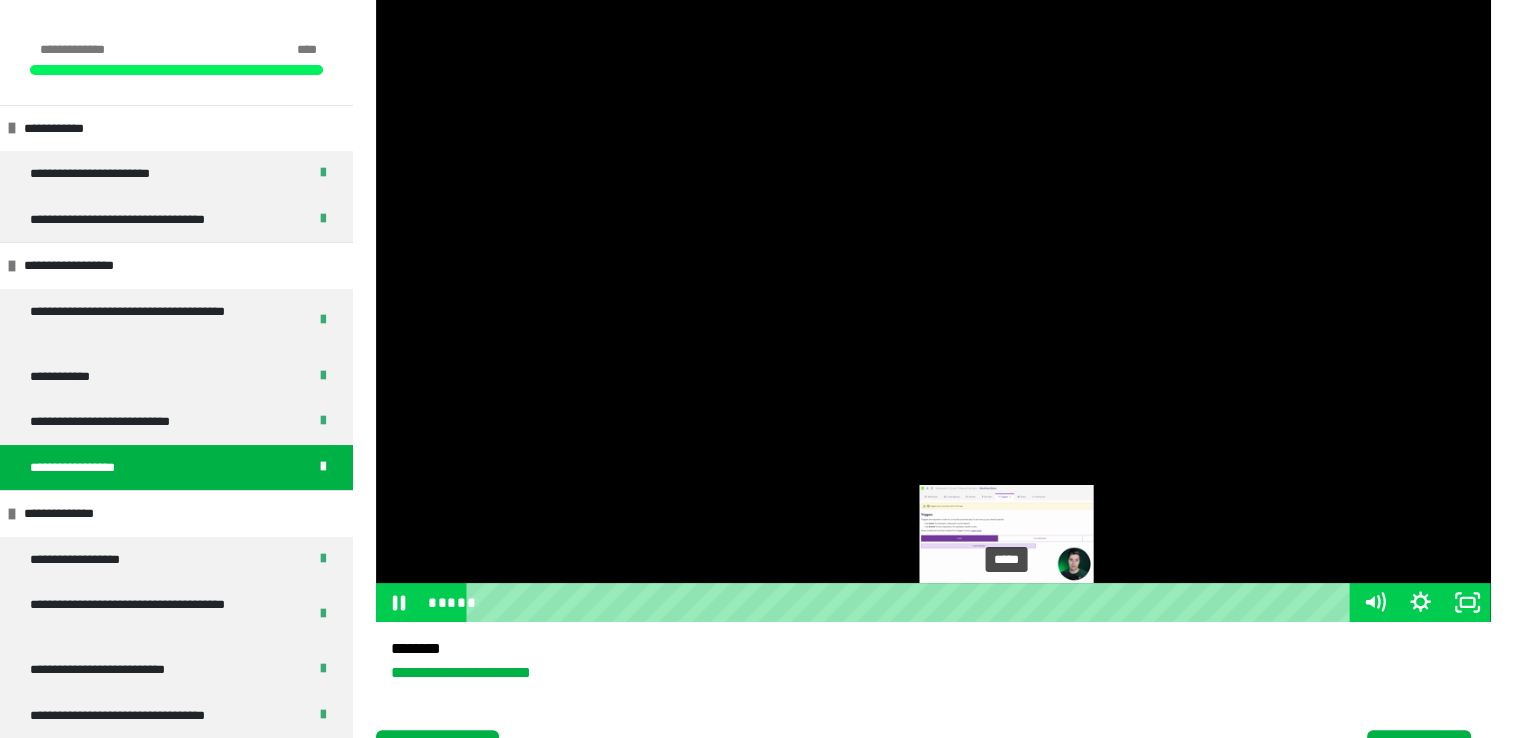 click on "*****" at bounding box center [912, 602] 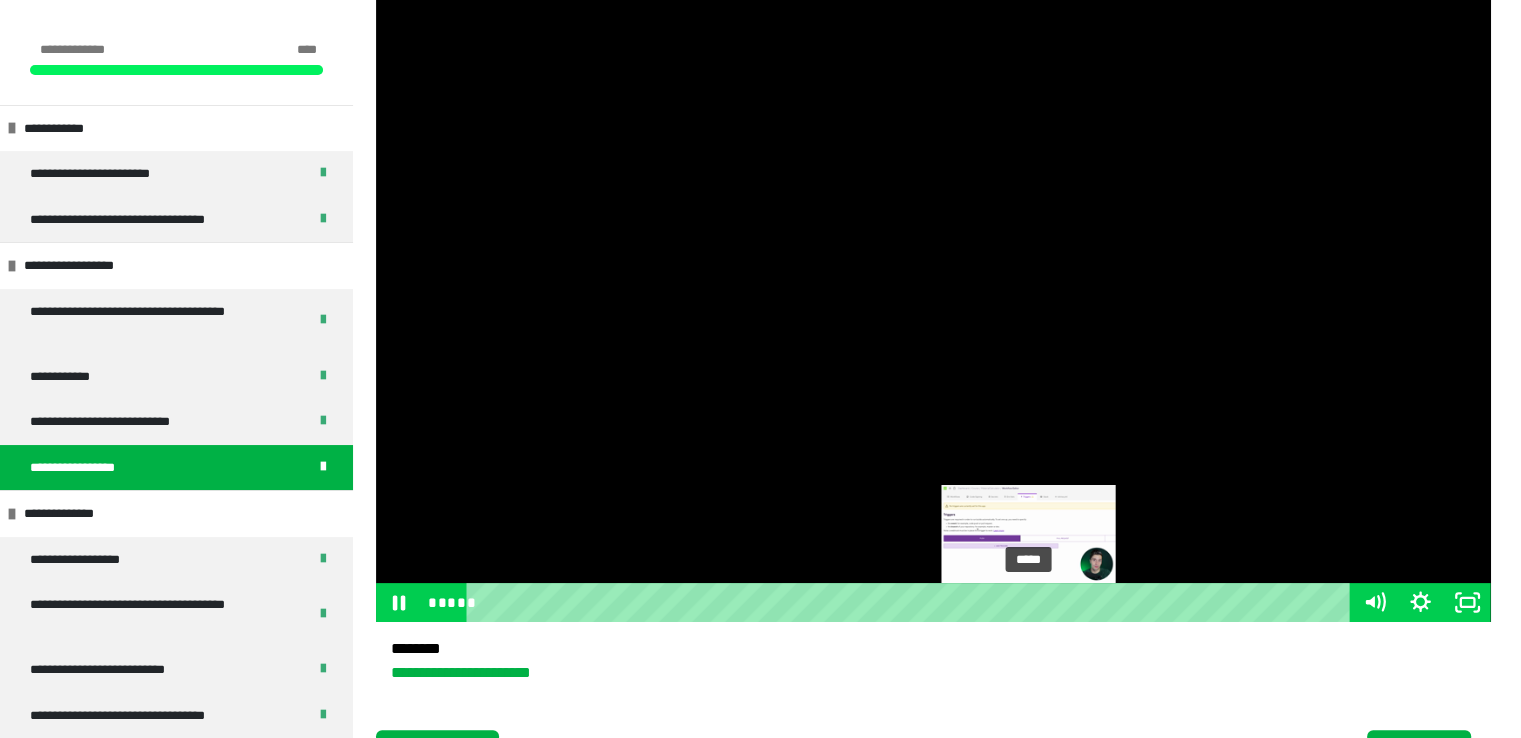 click on "*****" at bounding box center (912, 602) 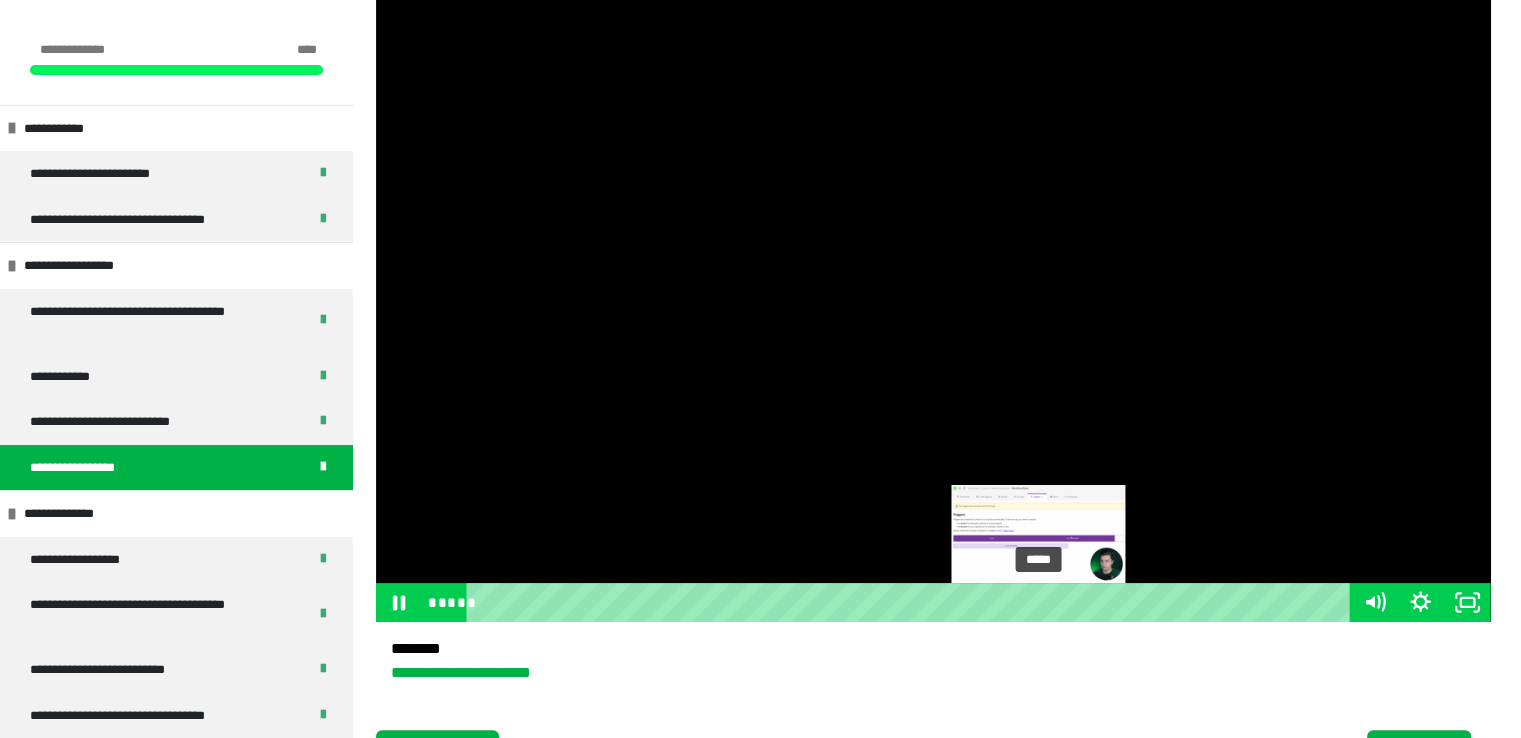 click on "*****" at bounding box center (912, 602) 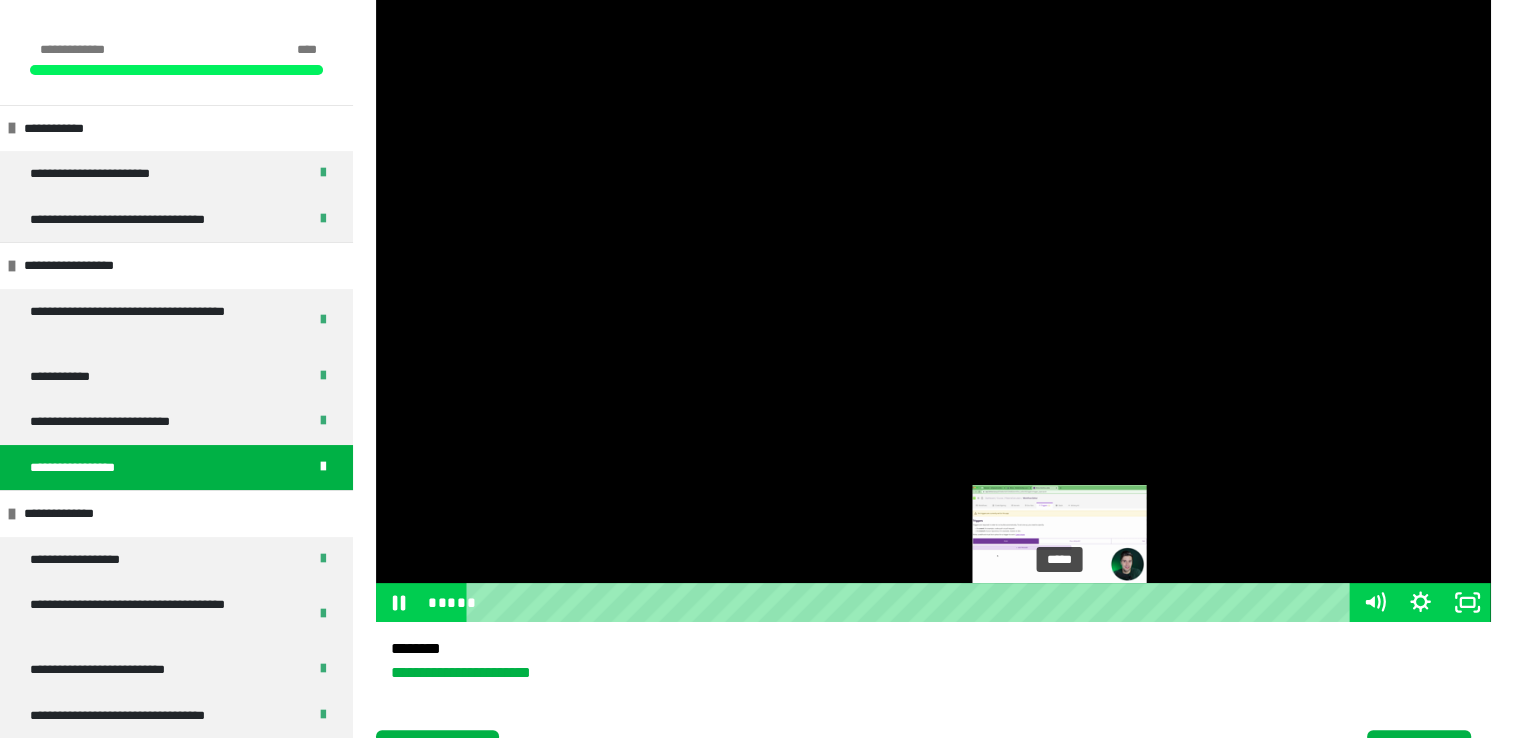 click on "*****" at bounding box center (912, 602) 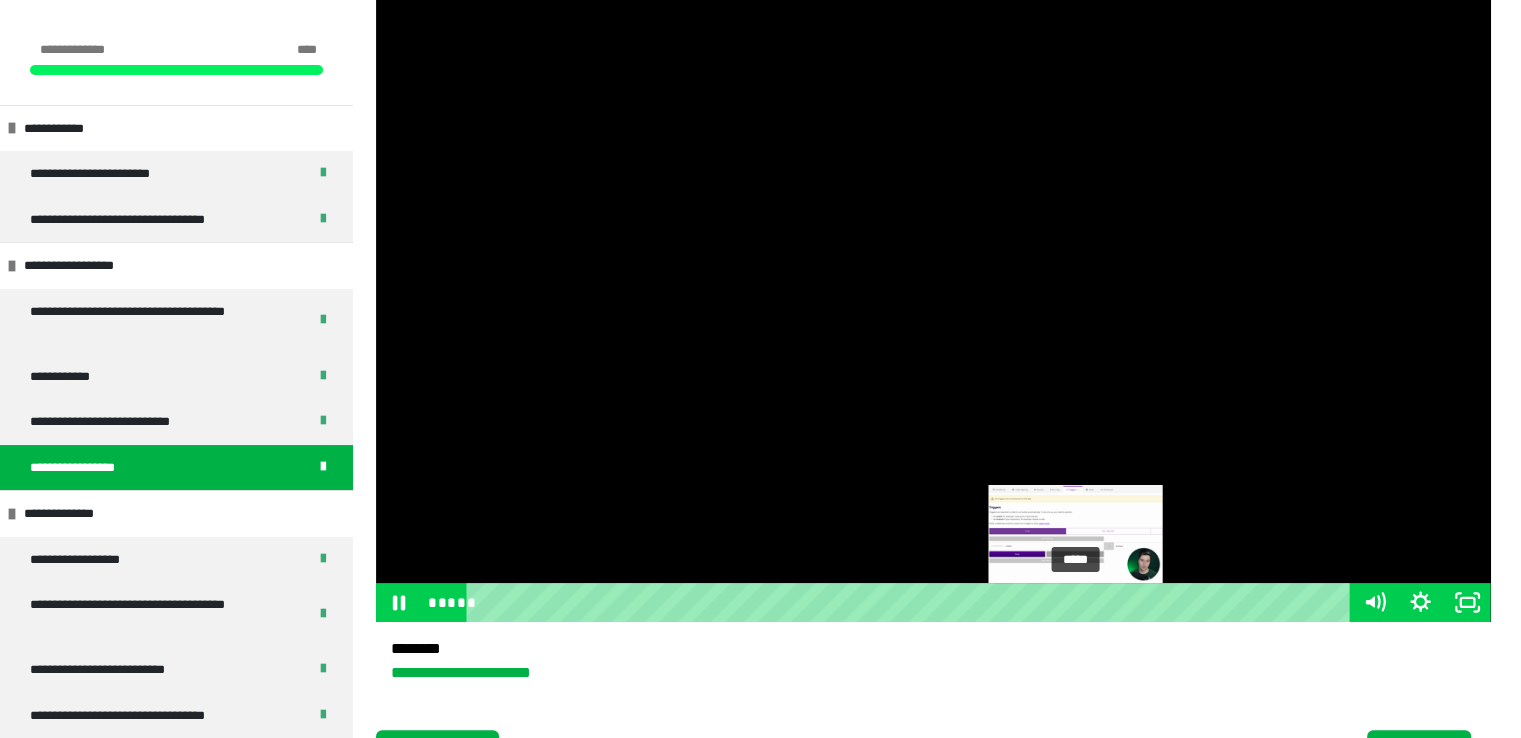 click on "*****" at bounding box center (912, 602) 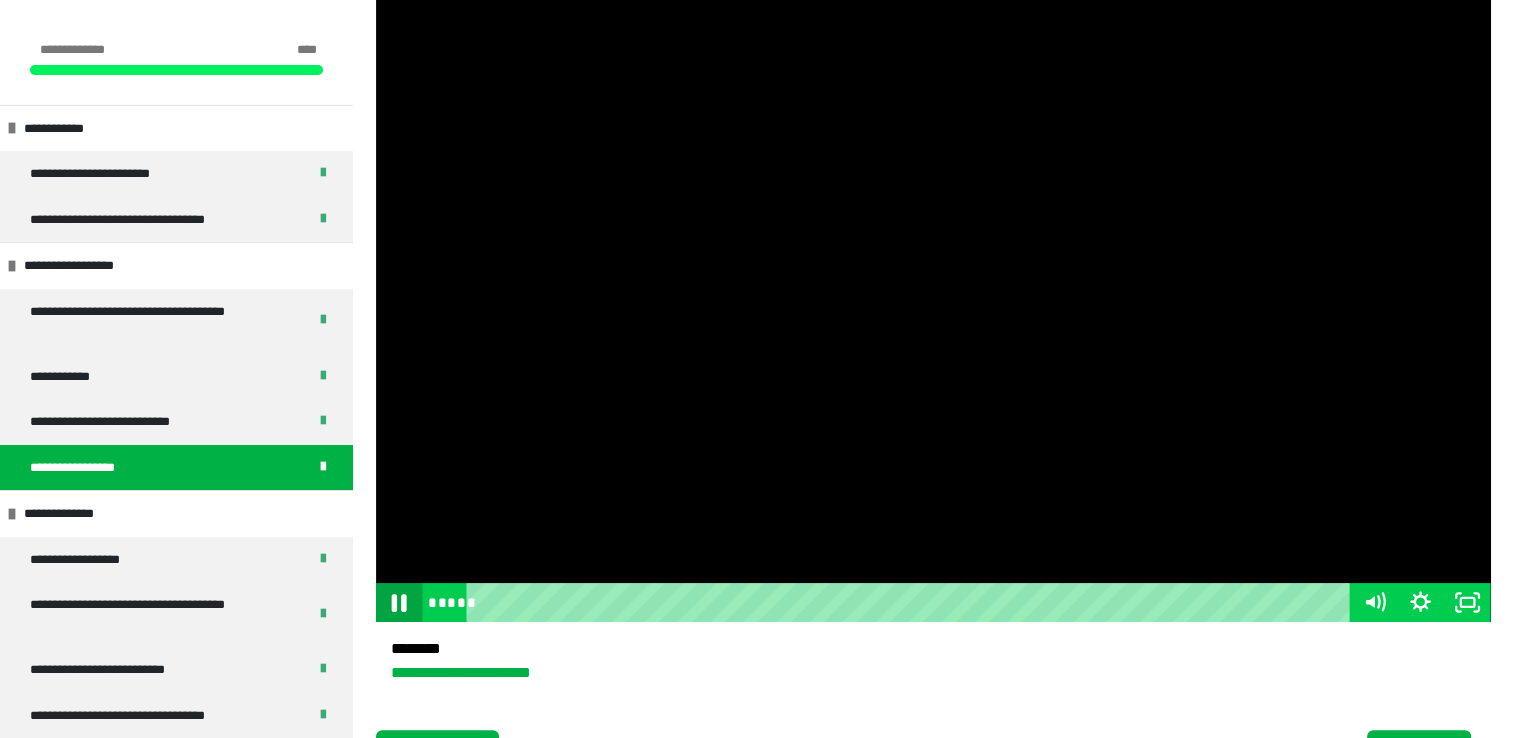 click 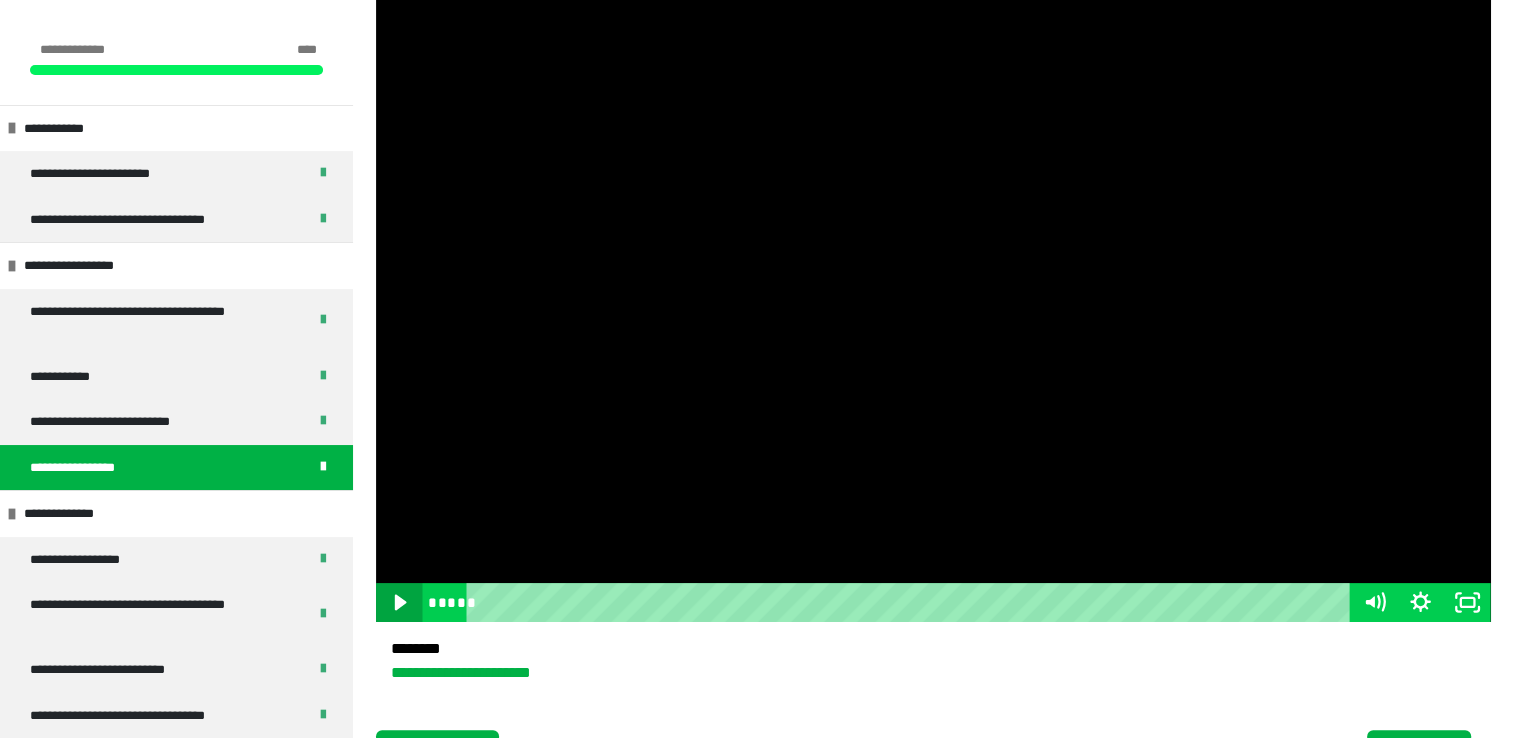 type 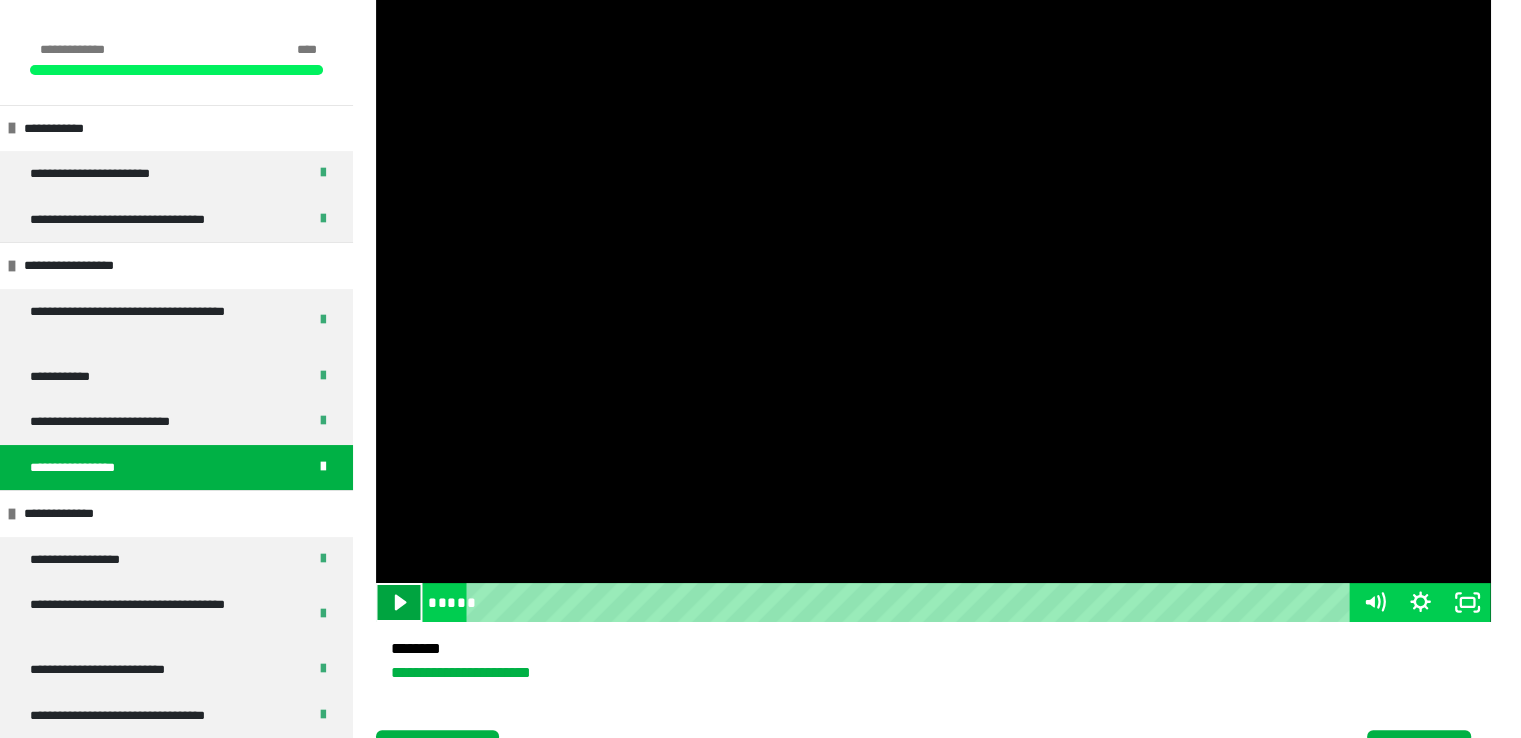 click 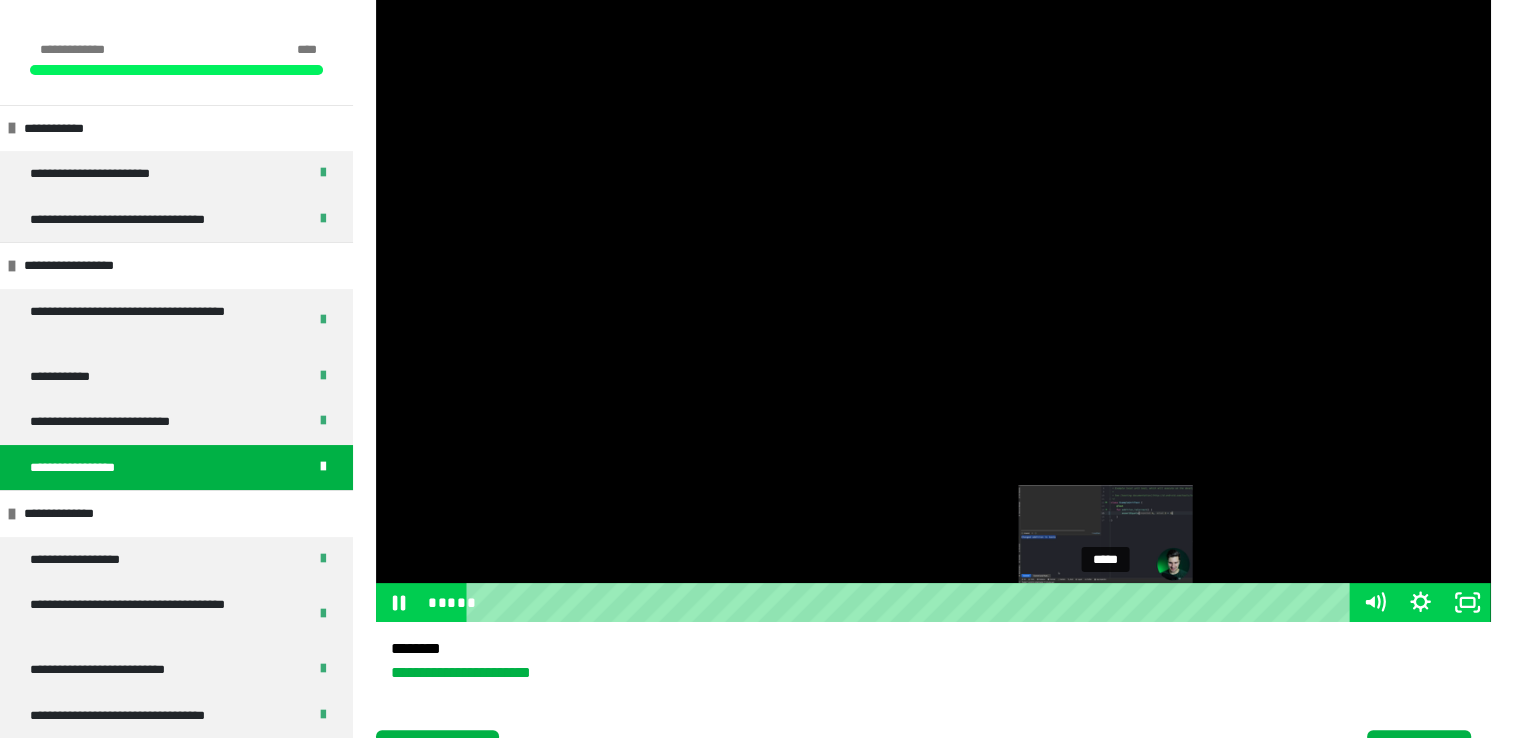 click on "*****" at bounding box center (912, 602) 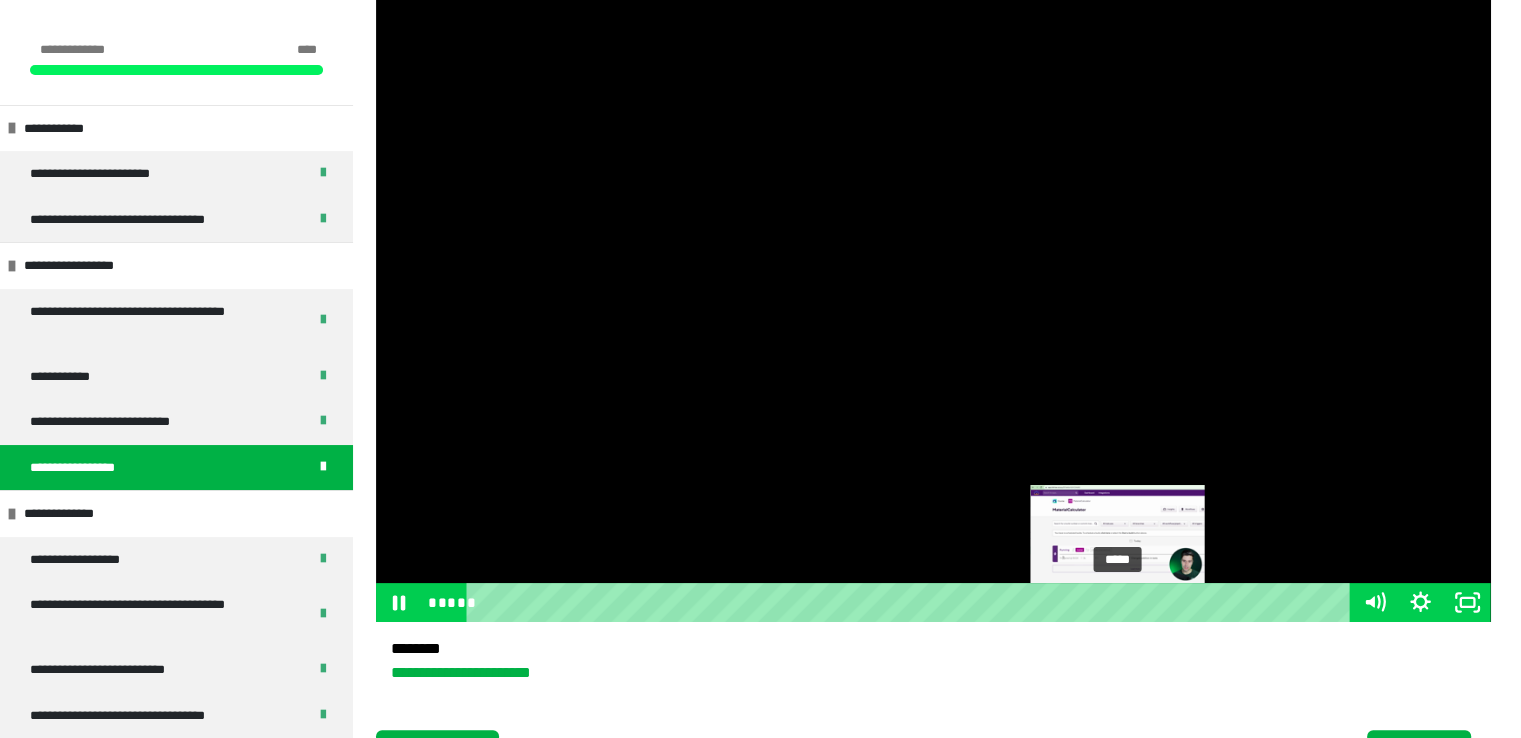 click on "*****" at bounding box center (912, 602) 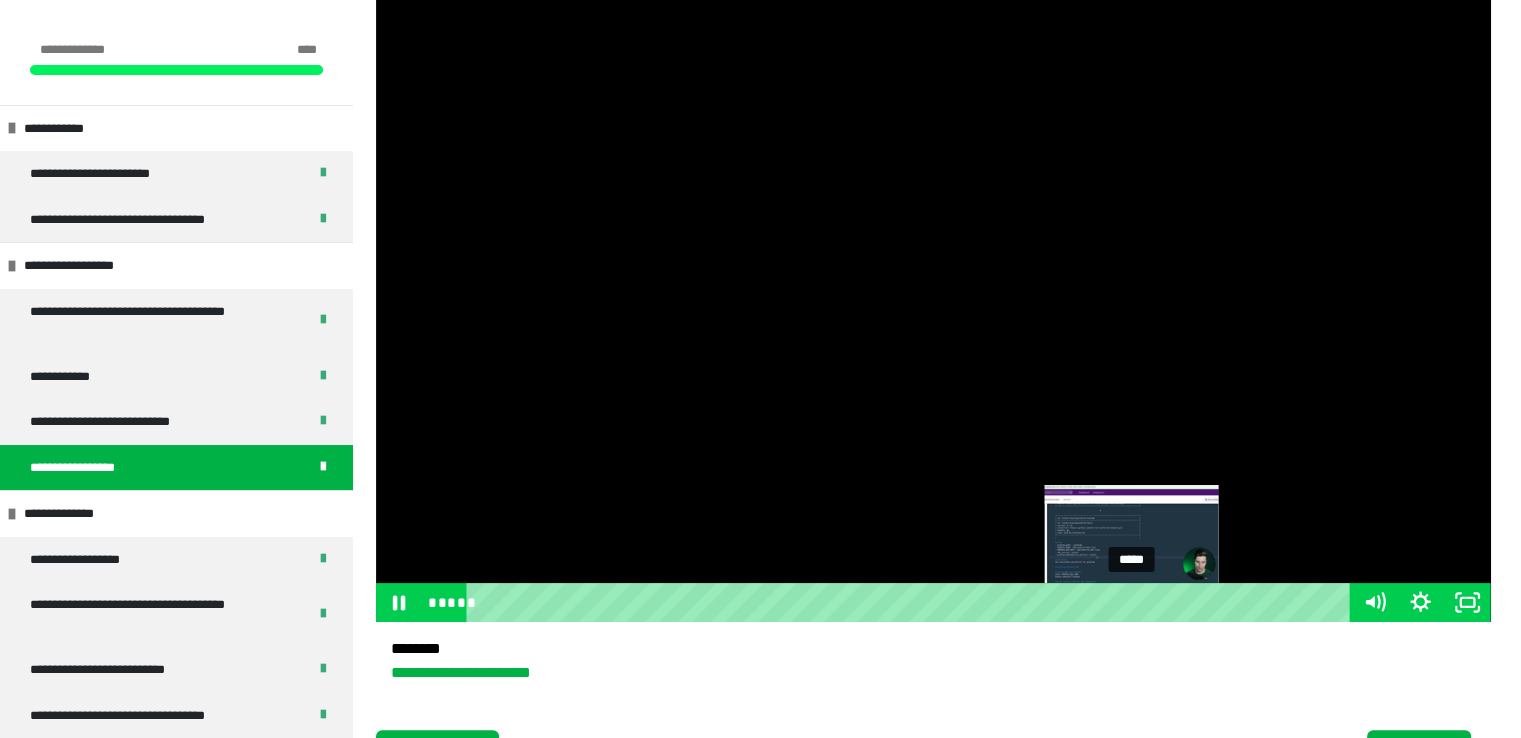 click on "*****" at bounding box center [912, 602] 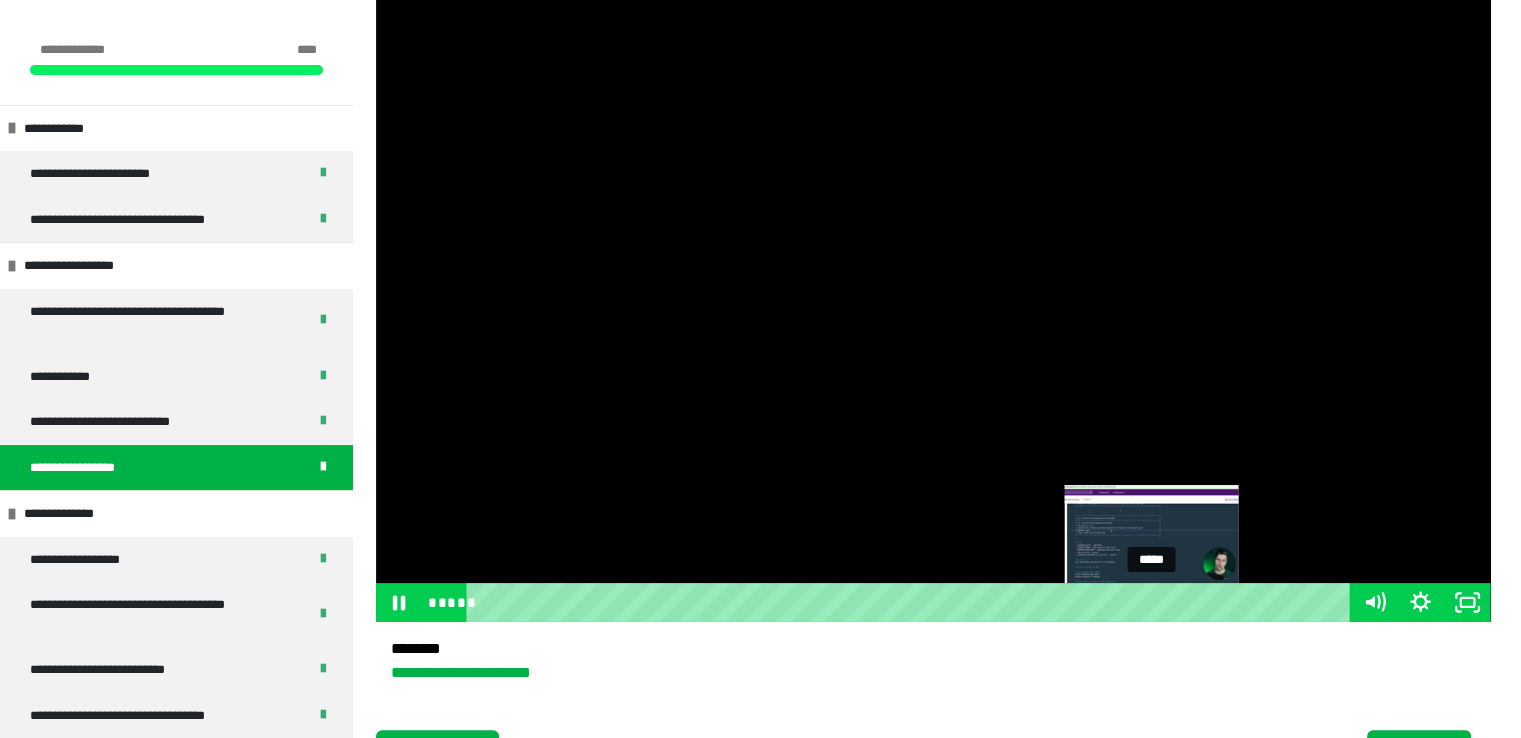 click on "*****" at bounding box center [912, 602] 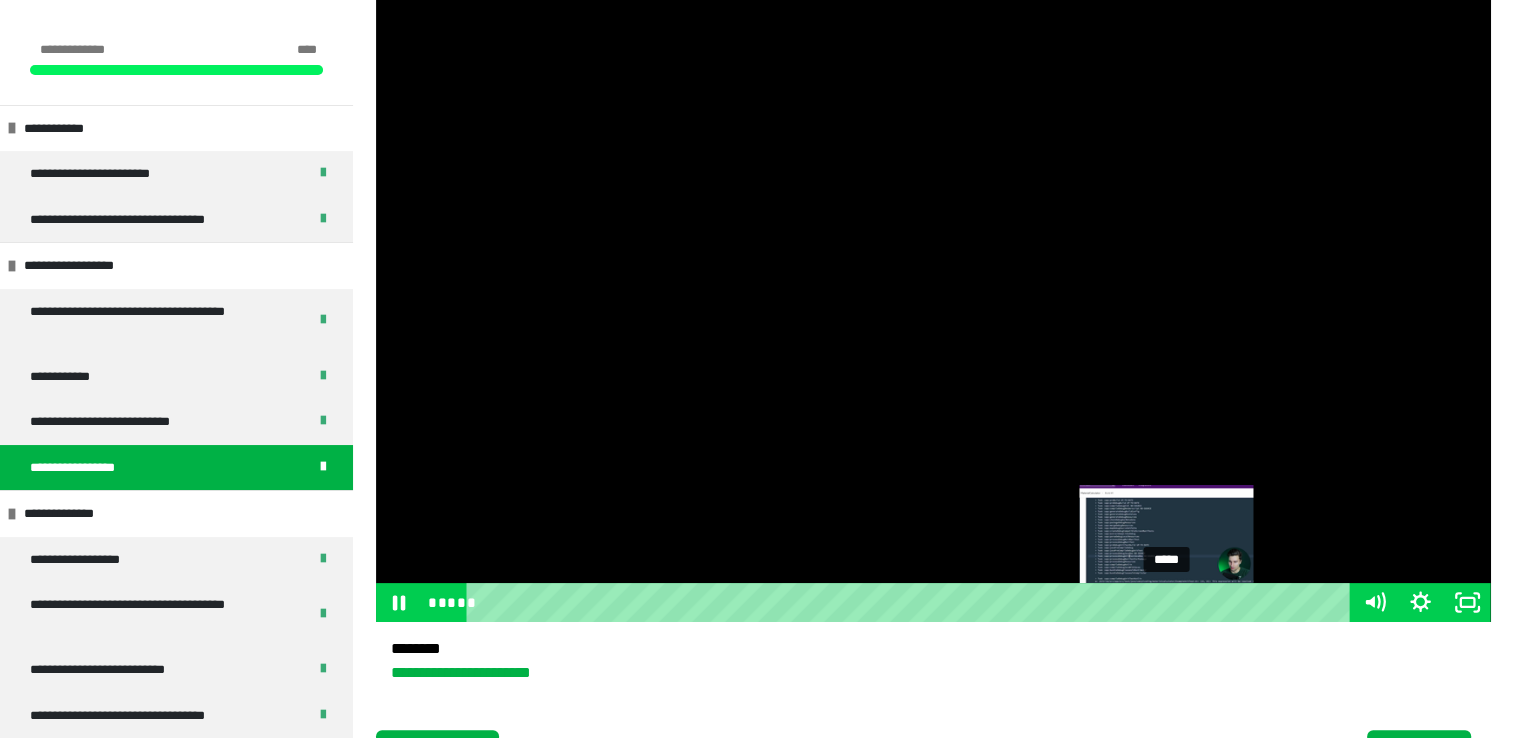 click on "*****" at bounding box center [912, 602] 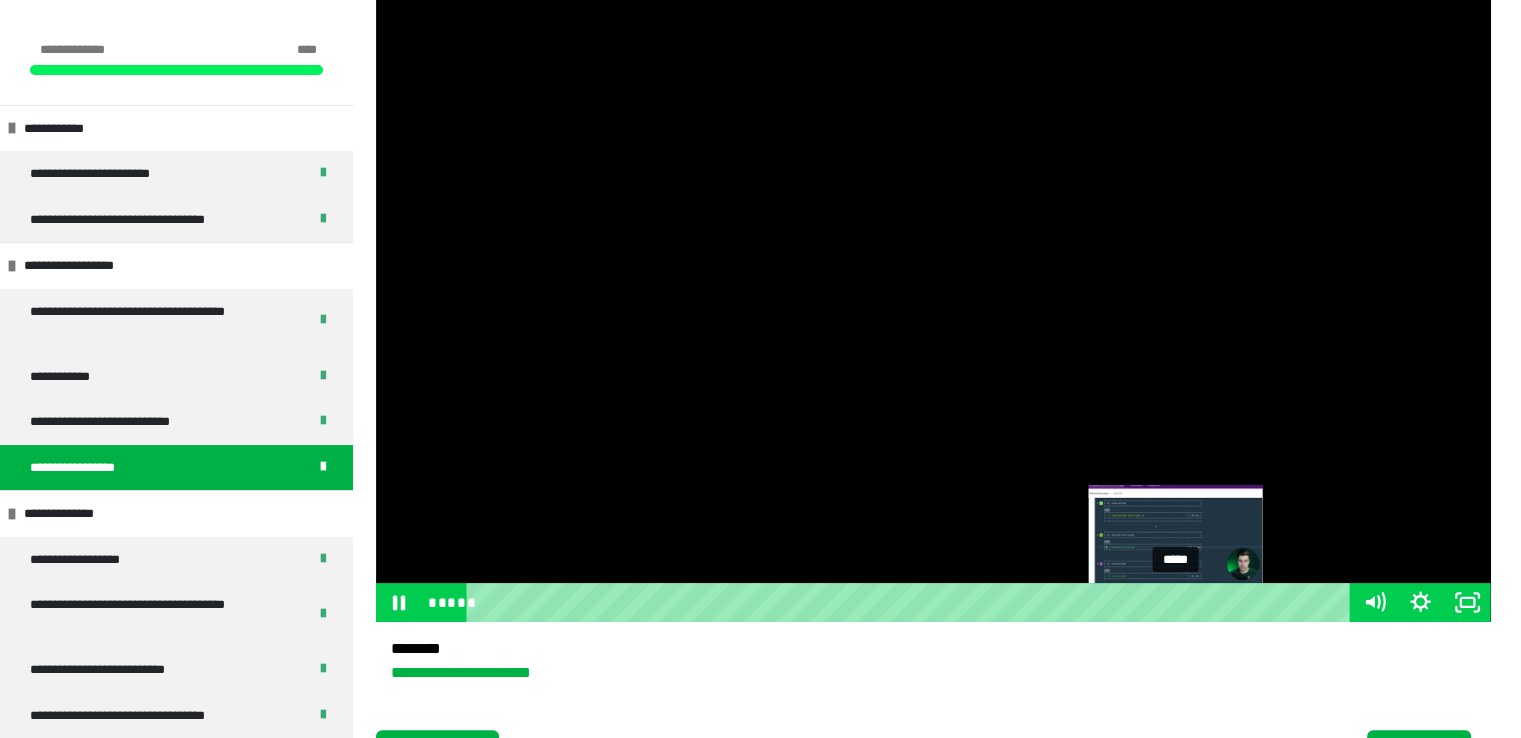 click on "*****" at bounding box center (912, 602) 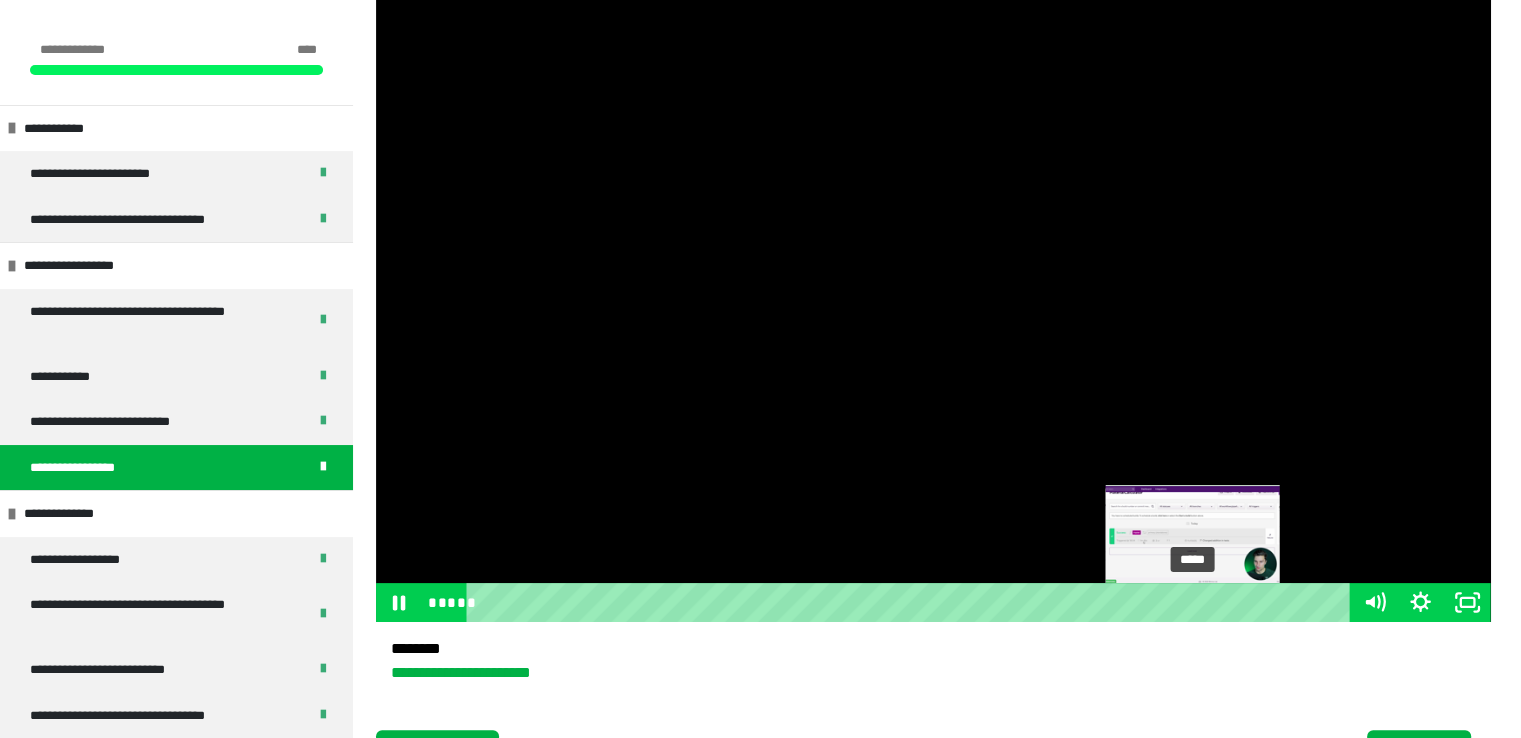 click on "*****" at bounding box center [912, 602] 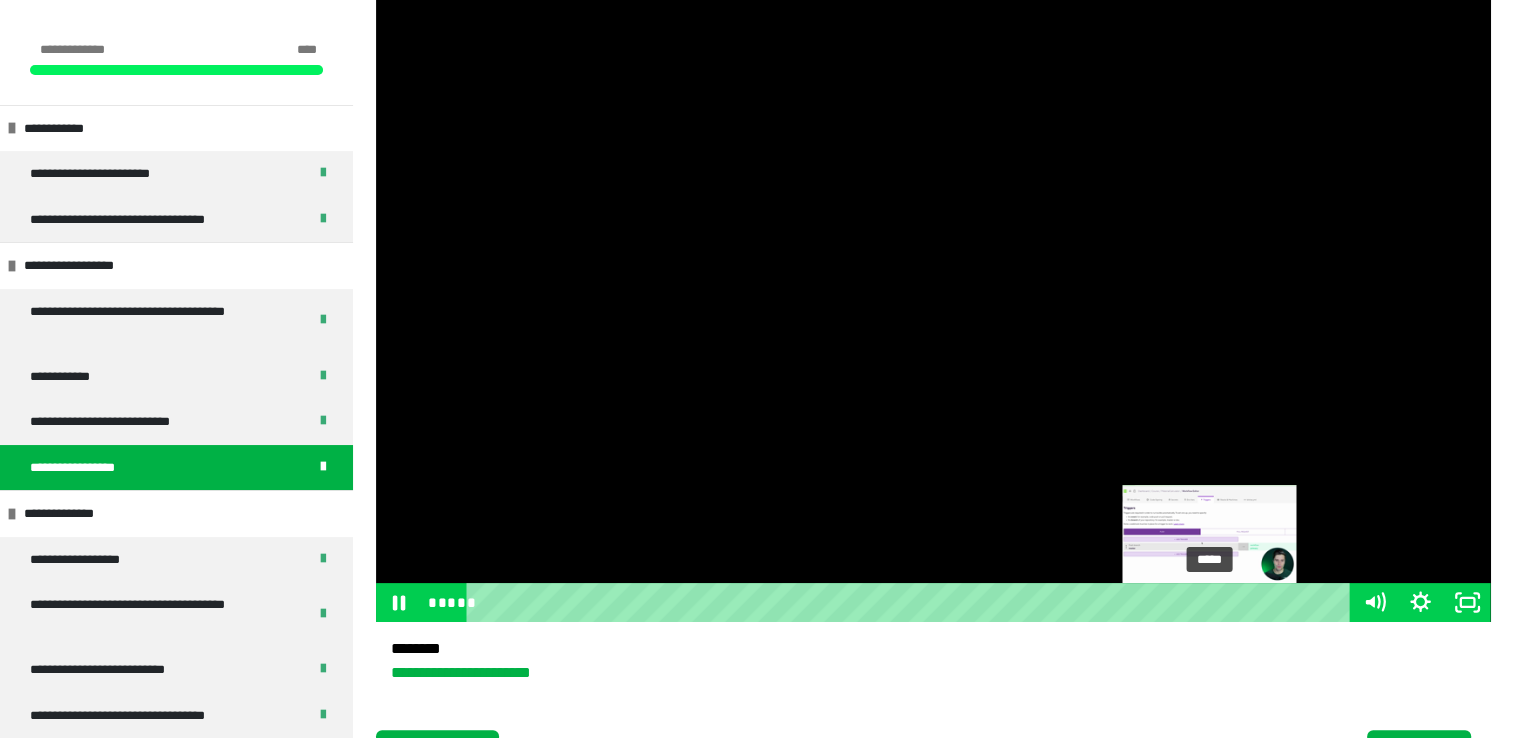 click on "*****" at bounding box center [912, 602] 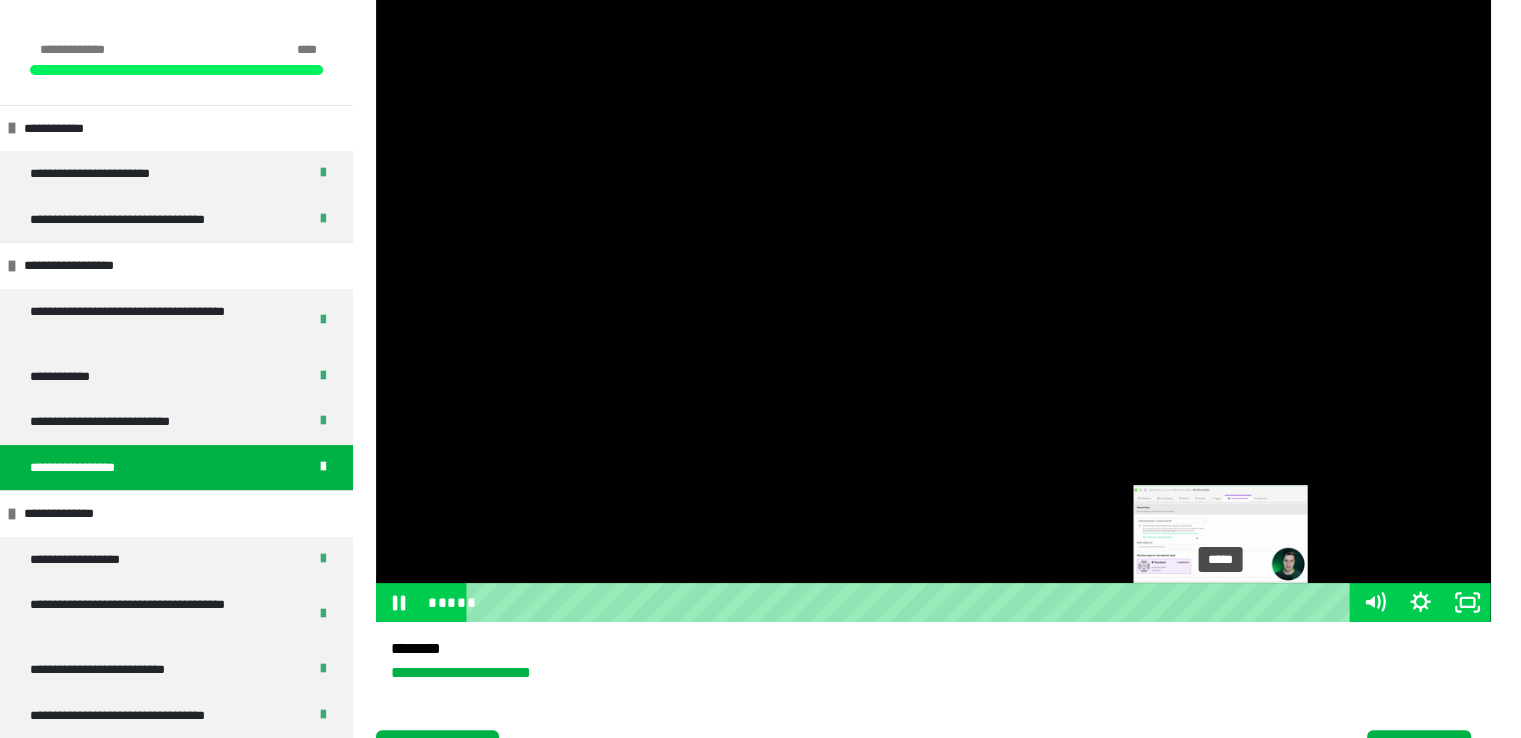 click on "*****" at bounding box center (912, 602) 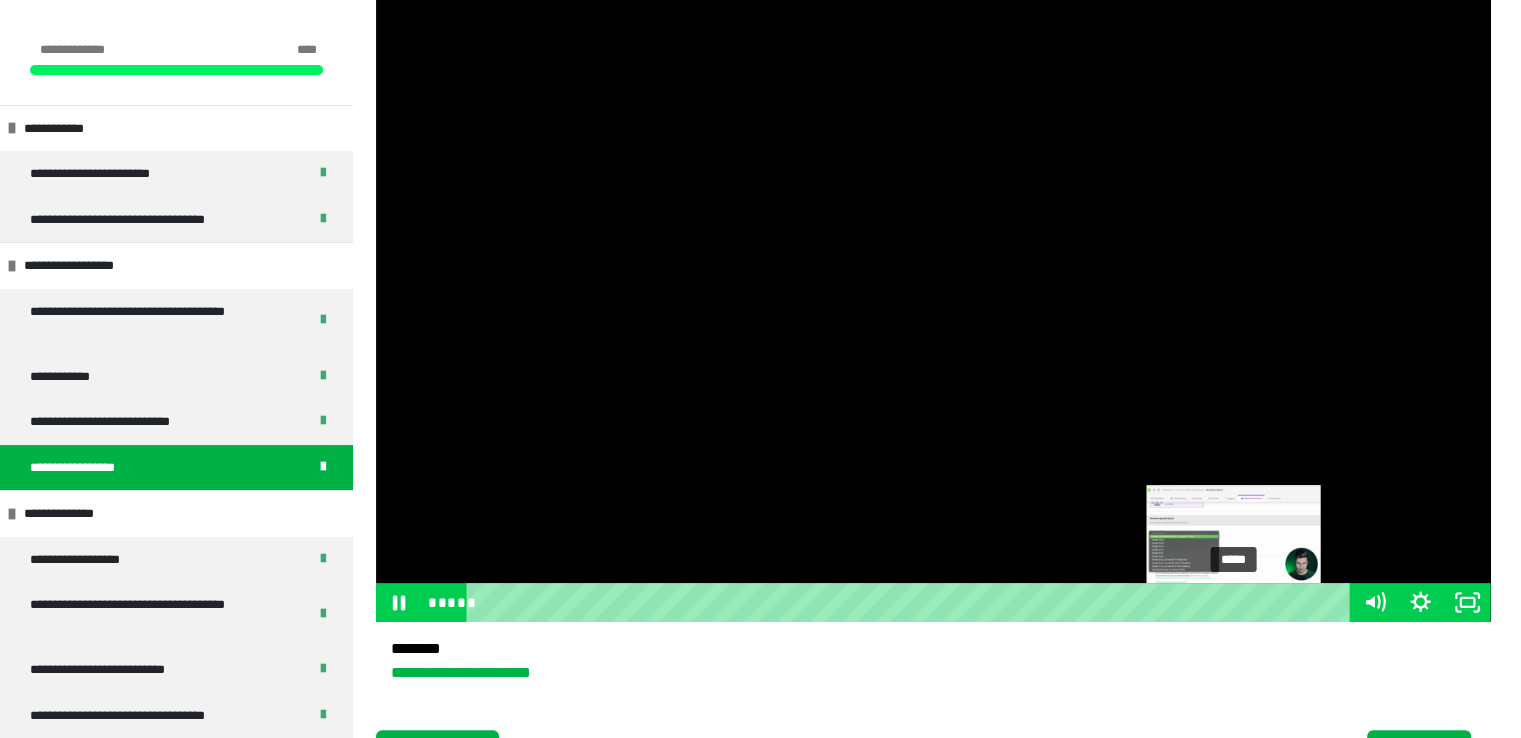 click on "*****" at bounding box center [912, 602] 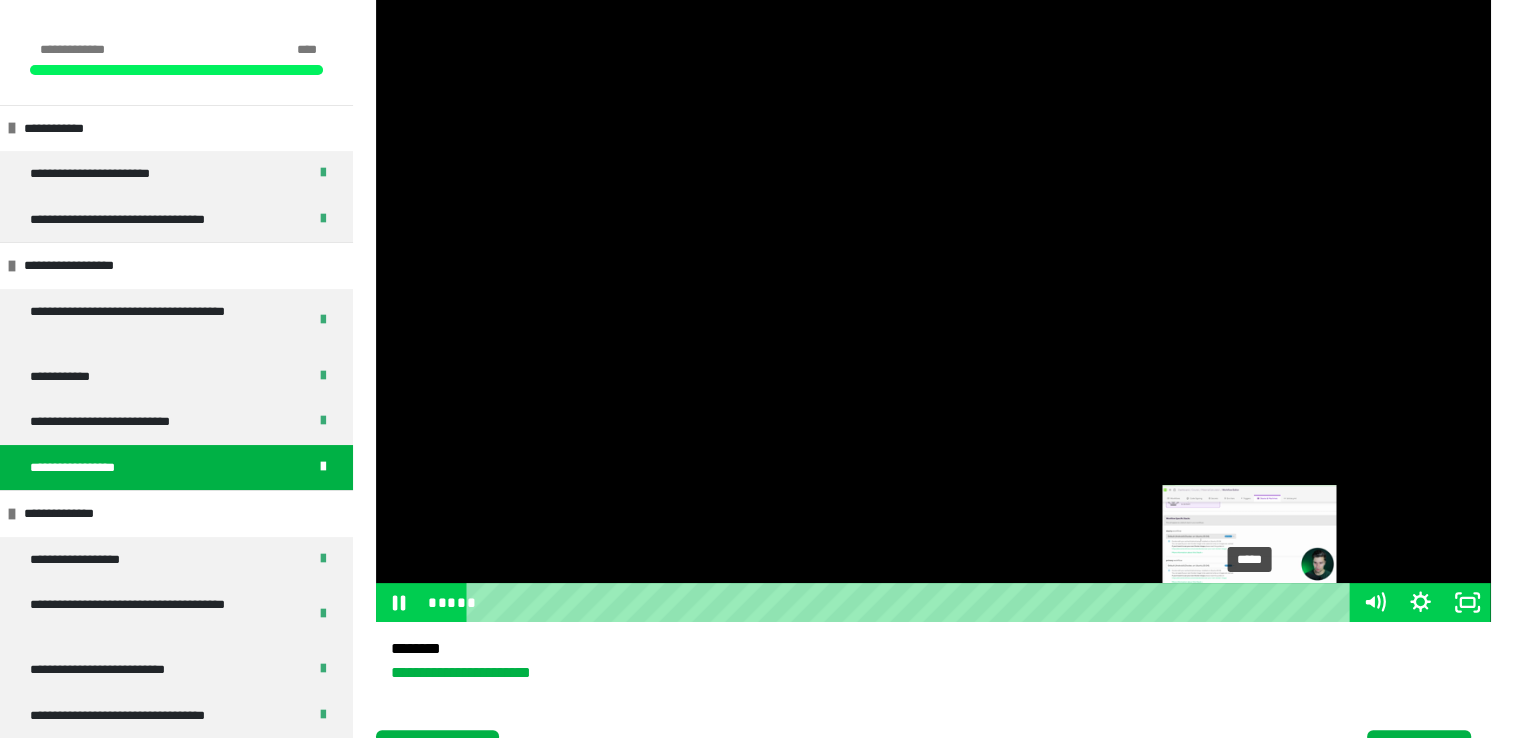click on "*****" at bounding box center [912, 602] 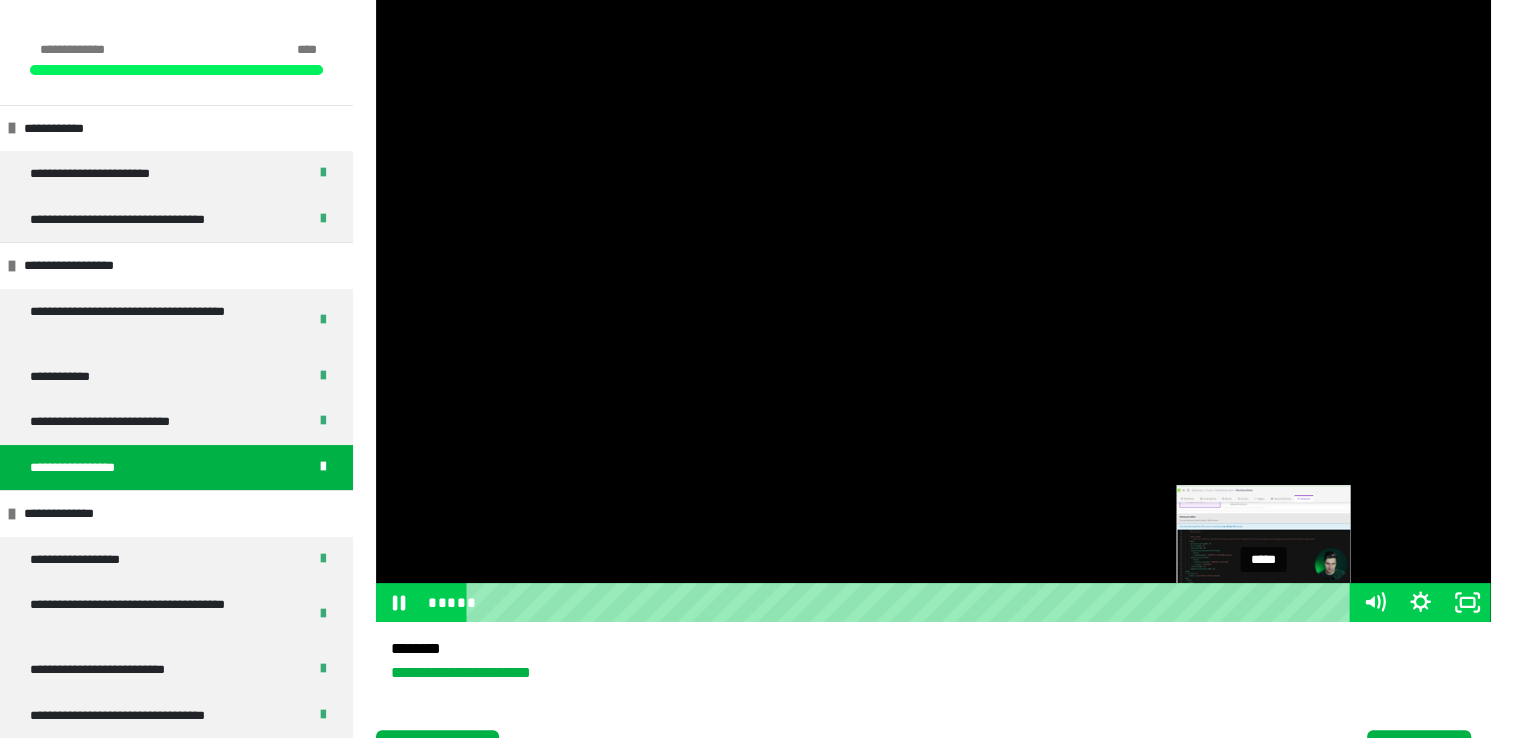 click on "*****" at bounding box center [912, 602] 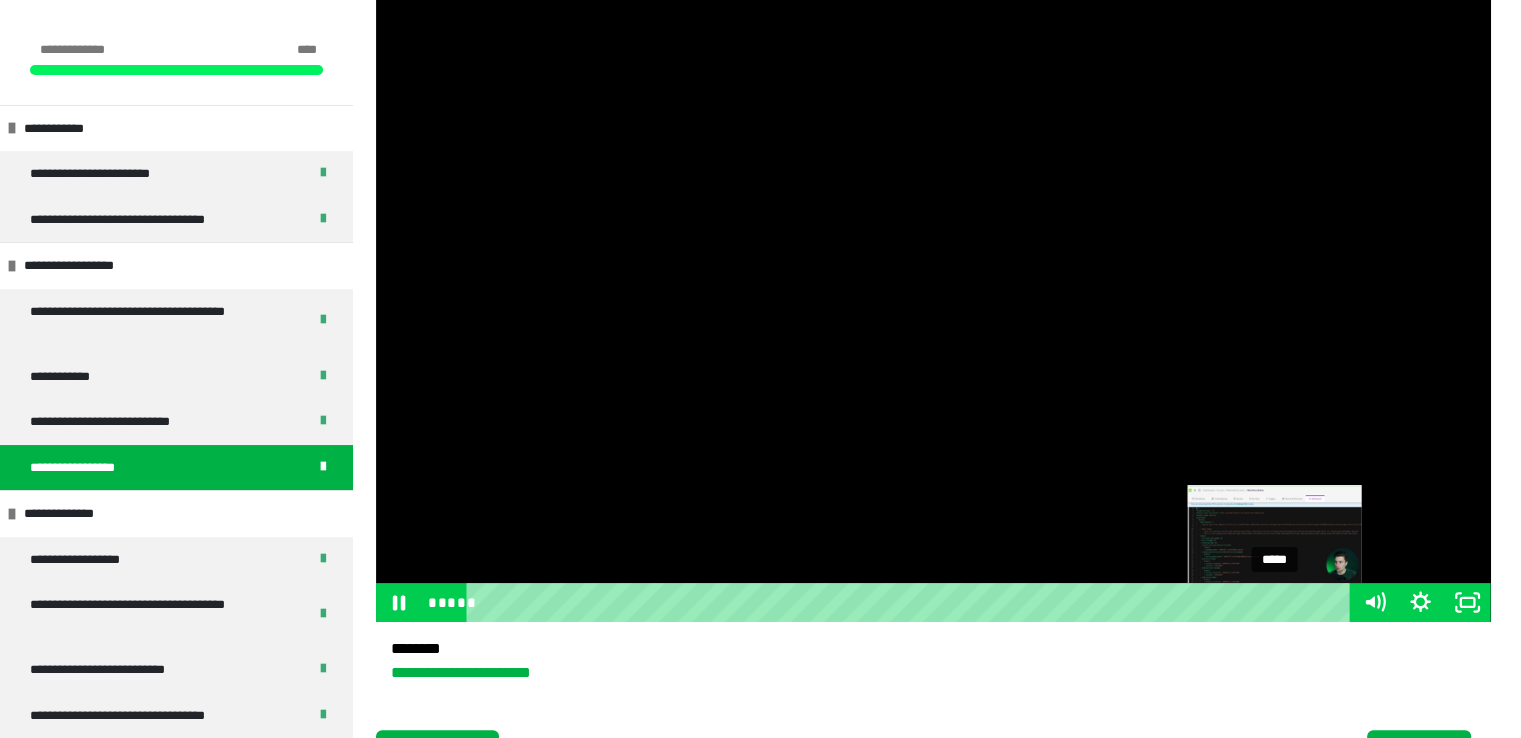 click on "*****" at bounding box center (912, 602) 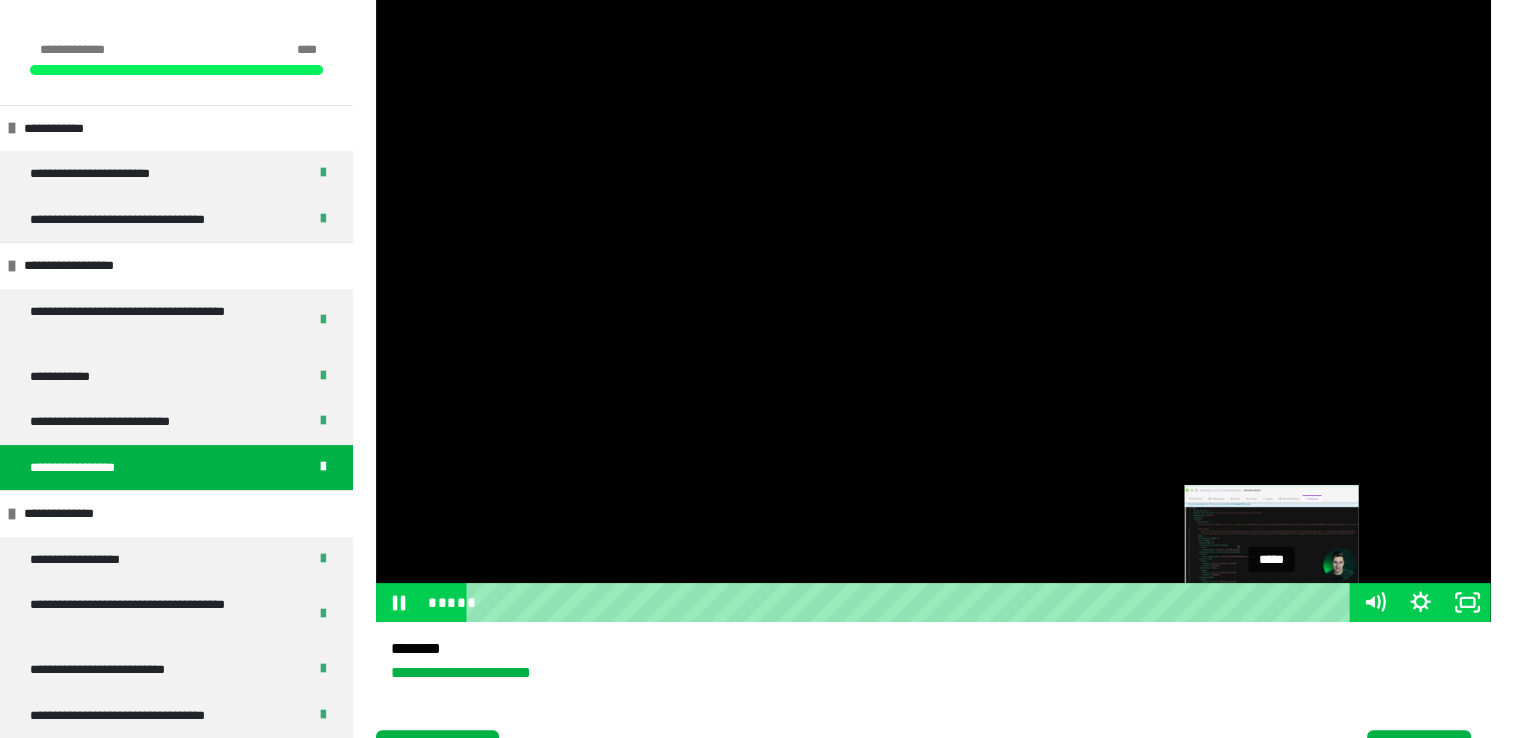 click at bounding box center [1271, 602] 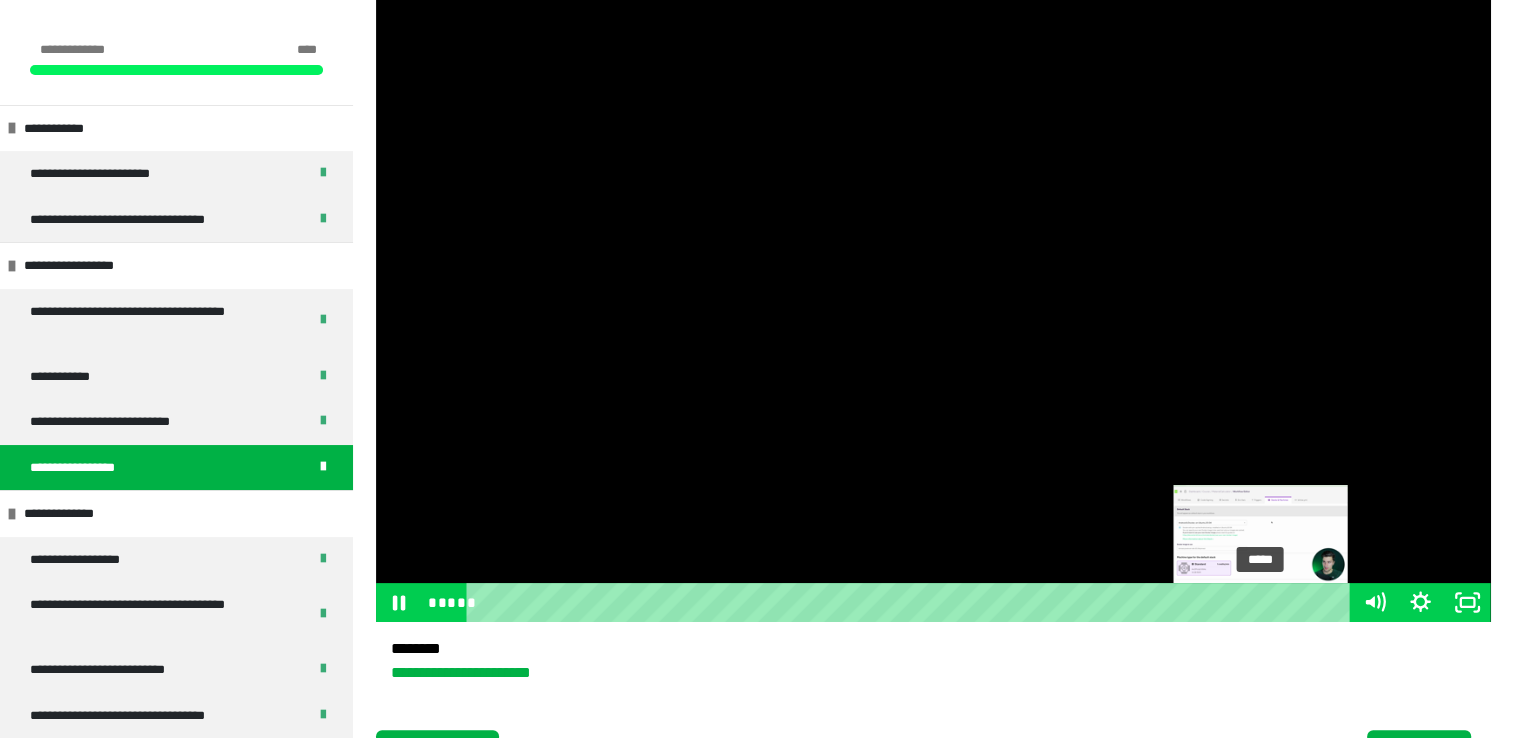click on "*****" at bounding box center (912, 602) 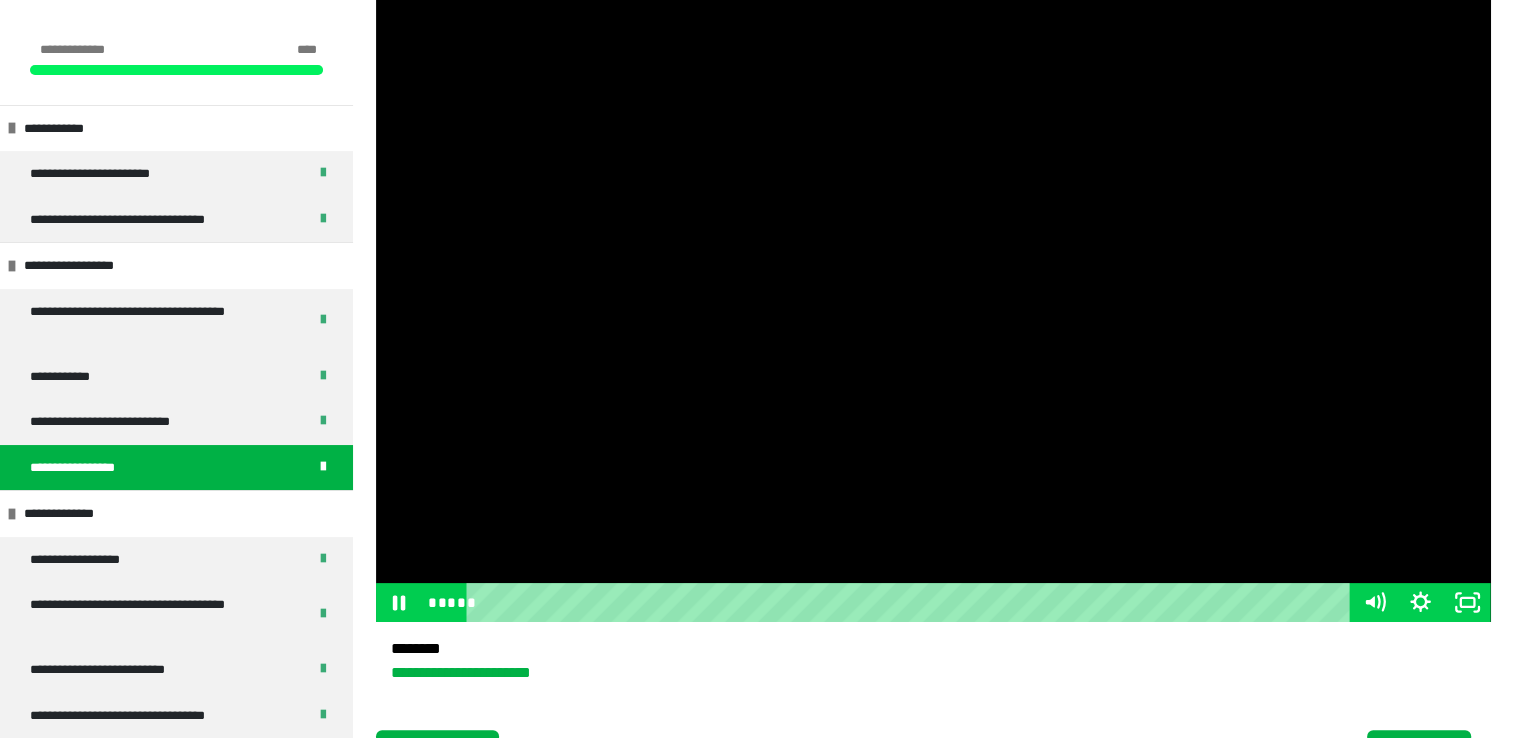 scroll, scrollTop: 415, scrollLeft: 0, axis: vertical 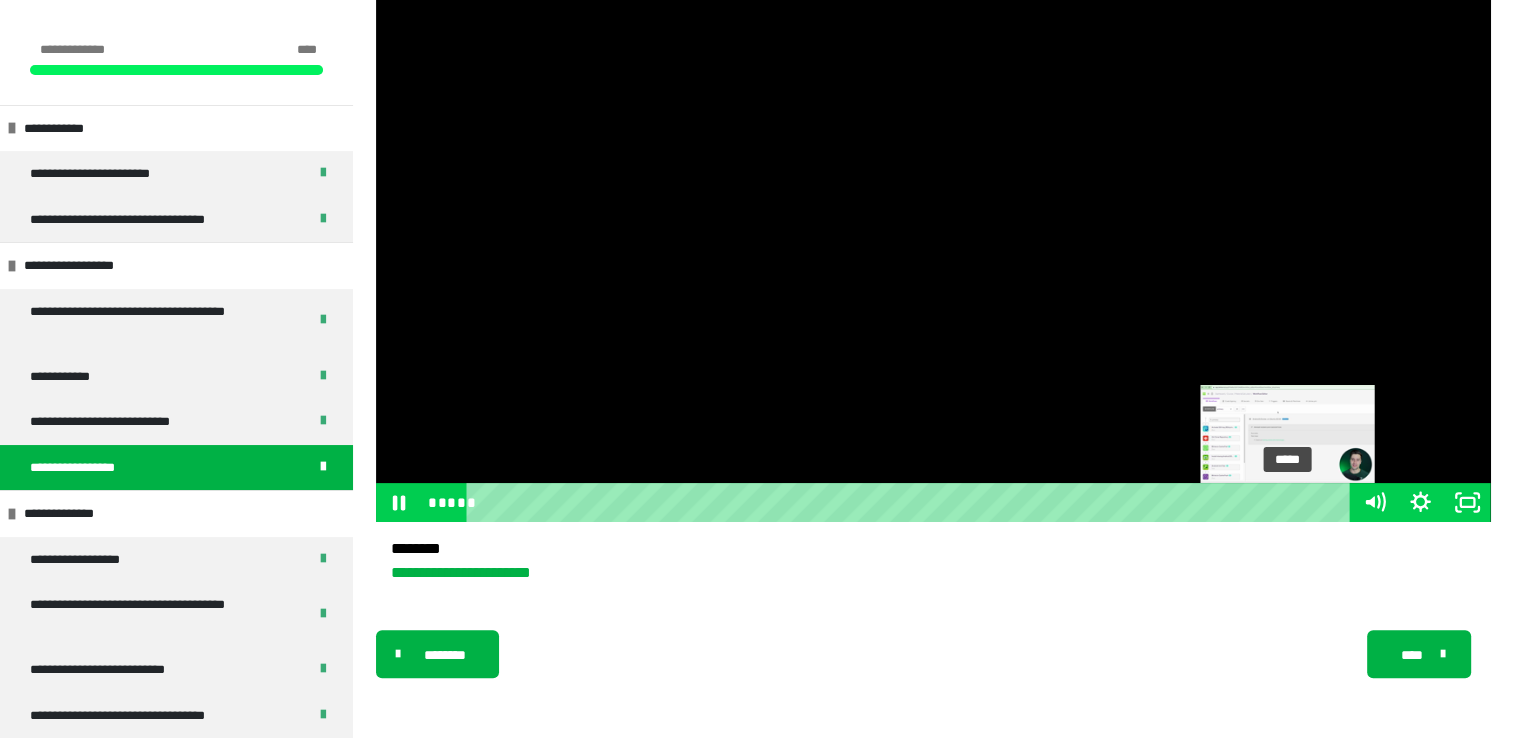 click on "*****" at bounding box center (912, 502) 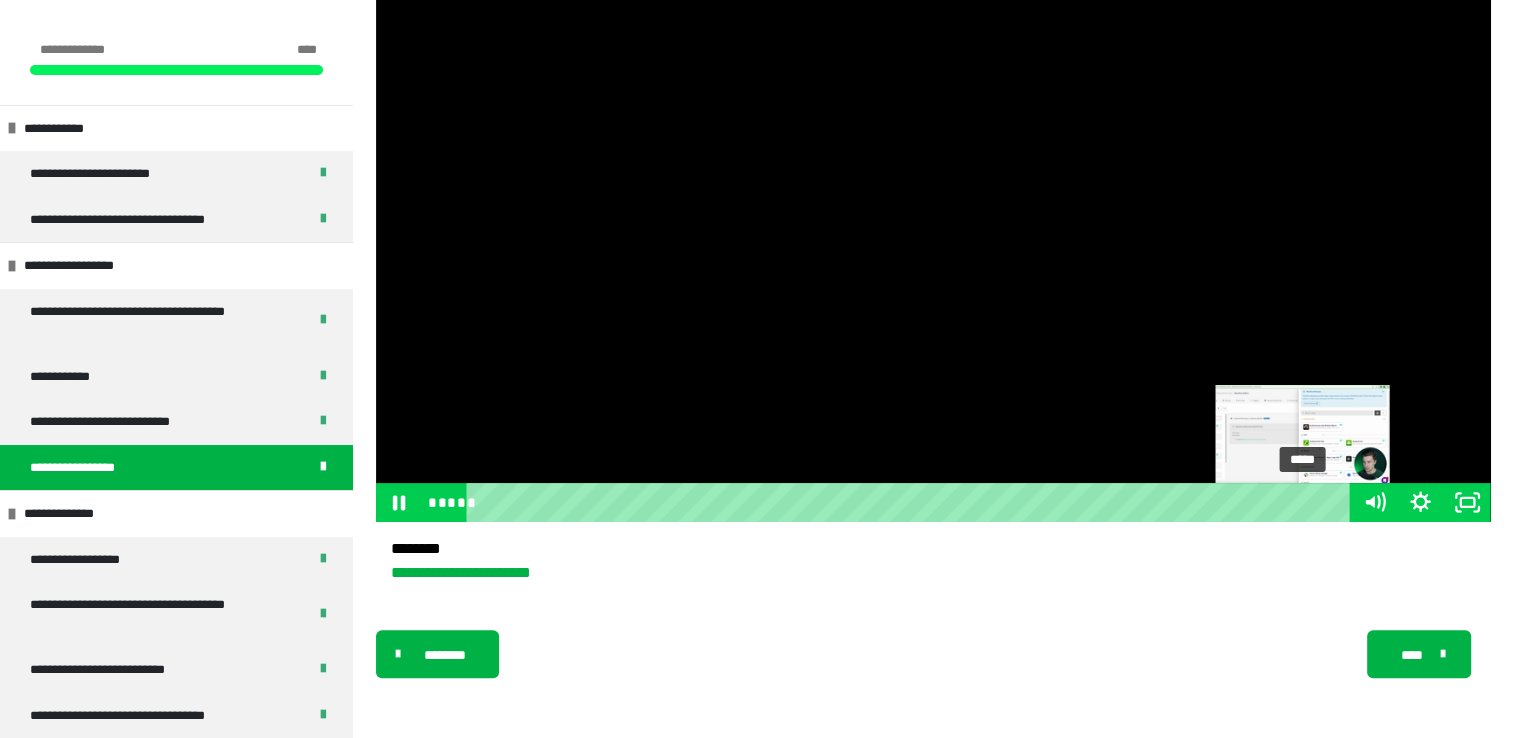 click on "*****" at bounding box center [912, 502] 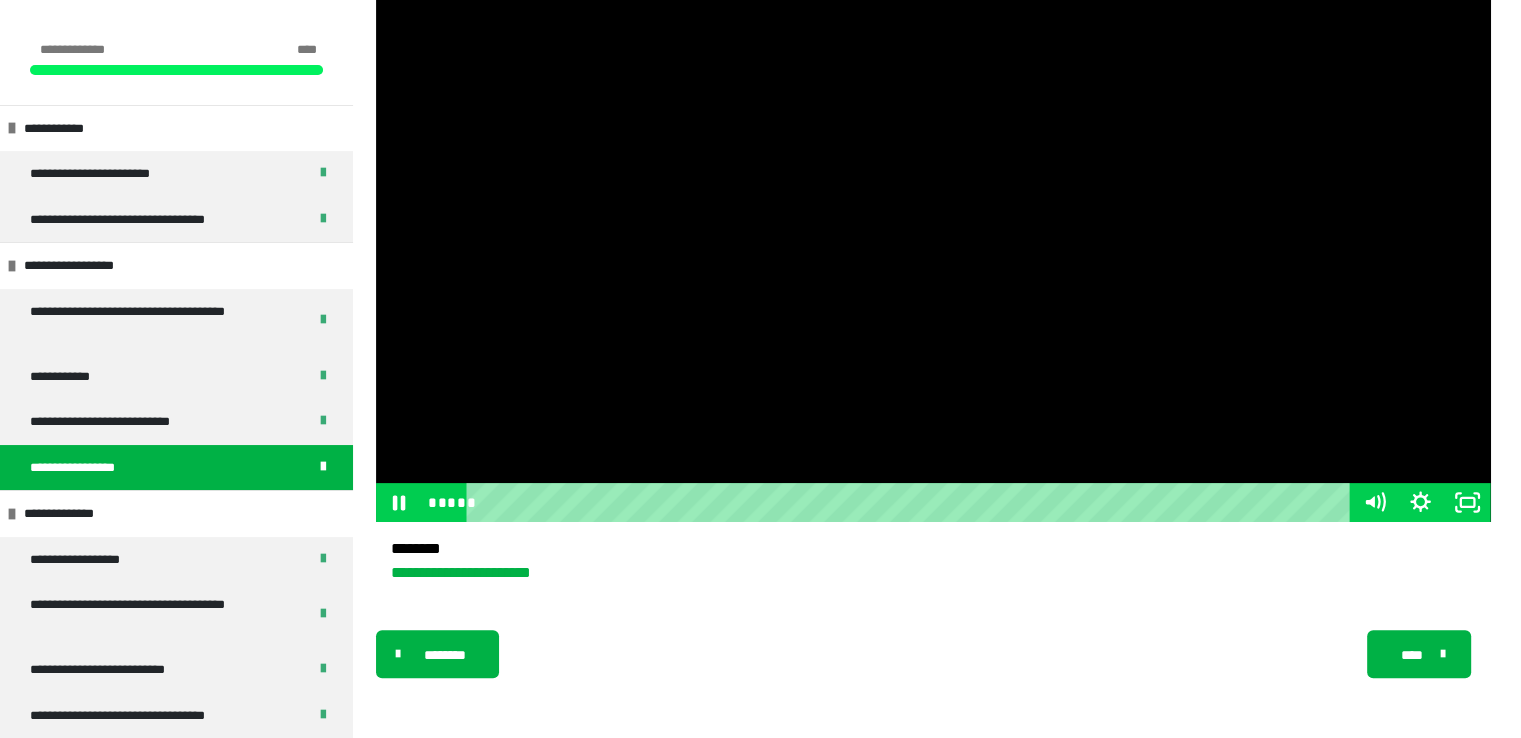 scroll, scrollTop: 215, scrollLeft: 0, axis: vertical 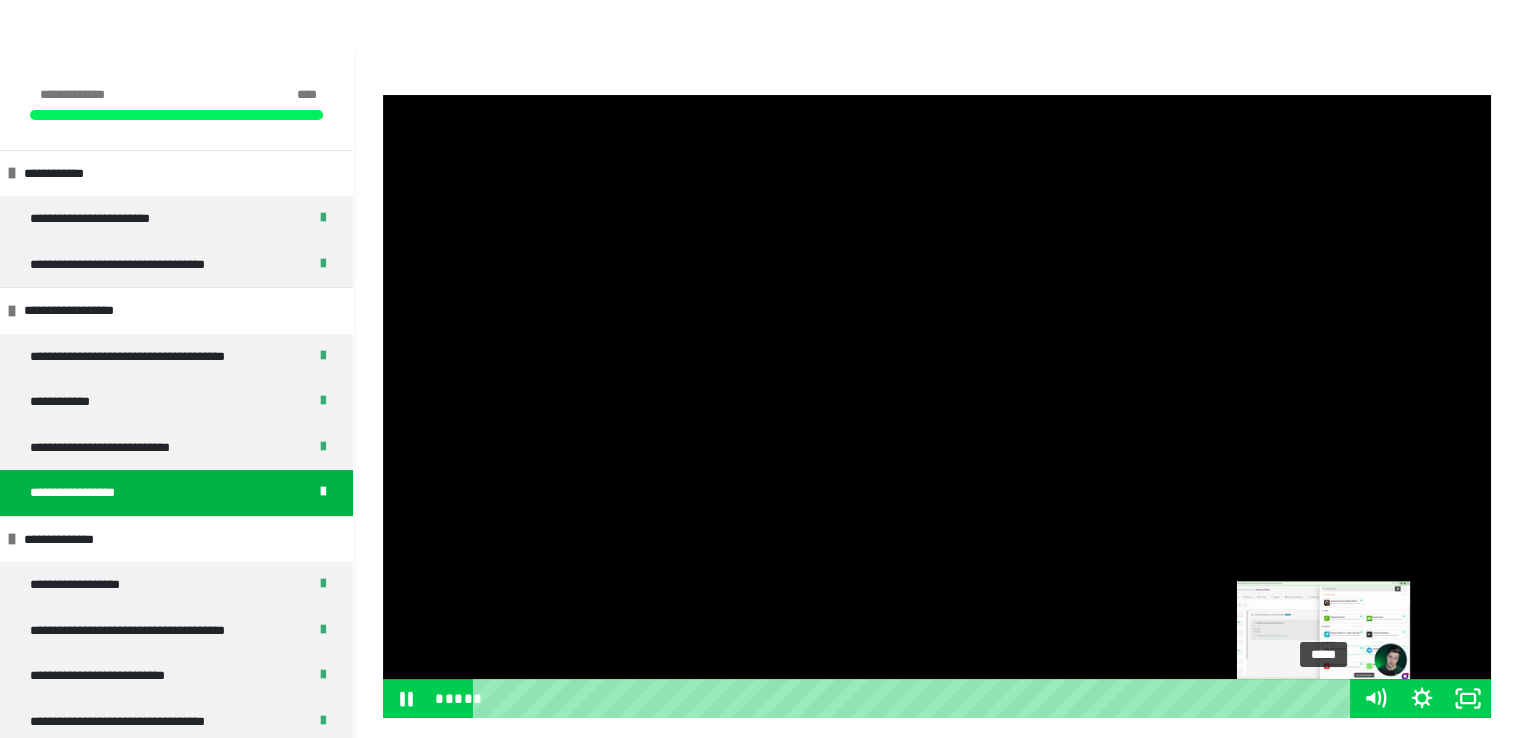 click on "*****" at bounding box center [916, 698] 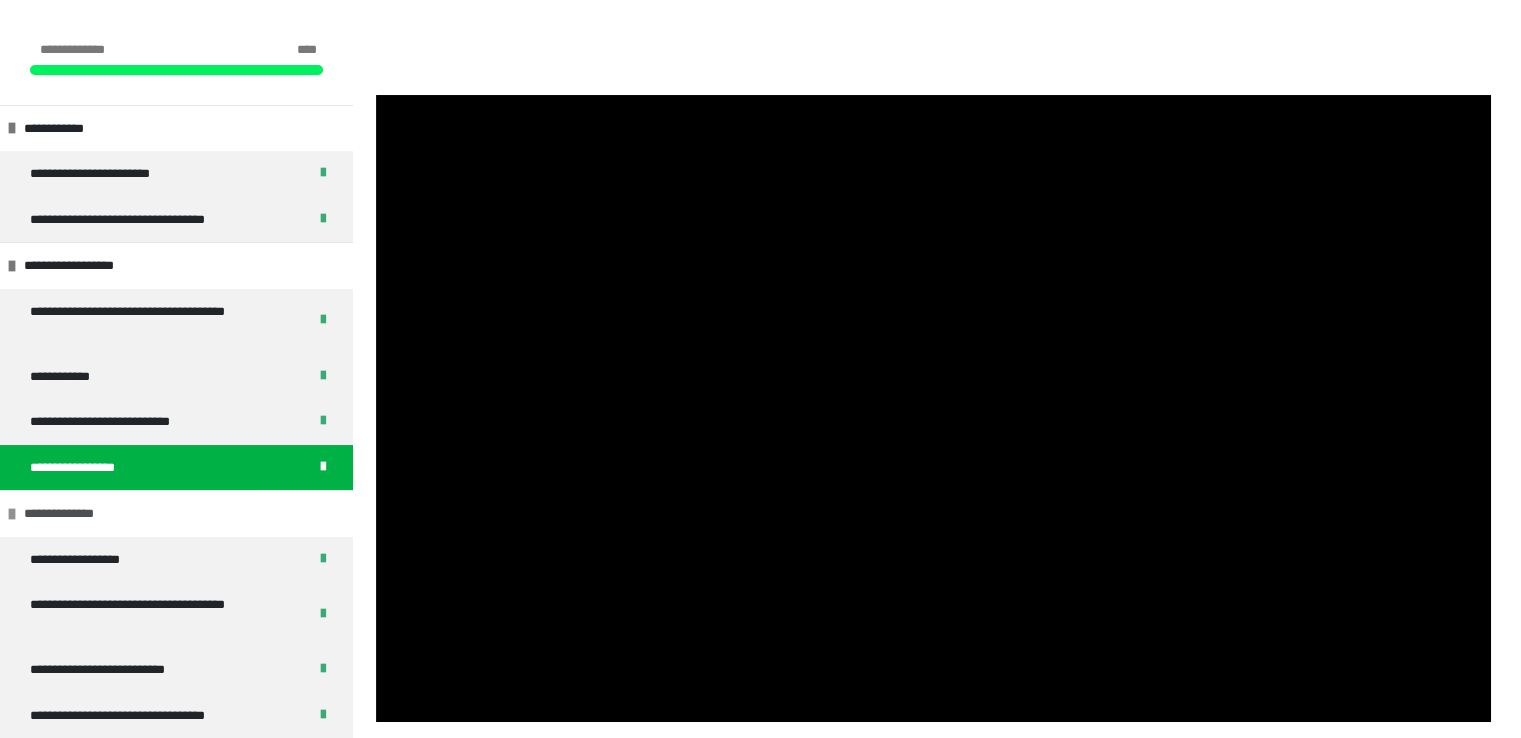 scroll, scrollTop: 315, scrollLeft: 0, axis: vertical 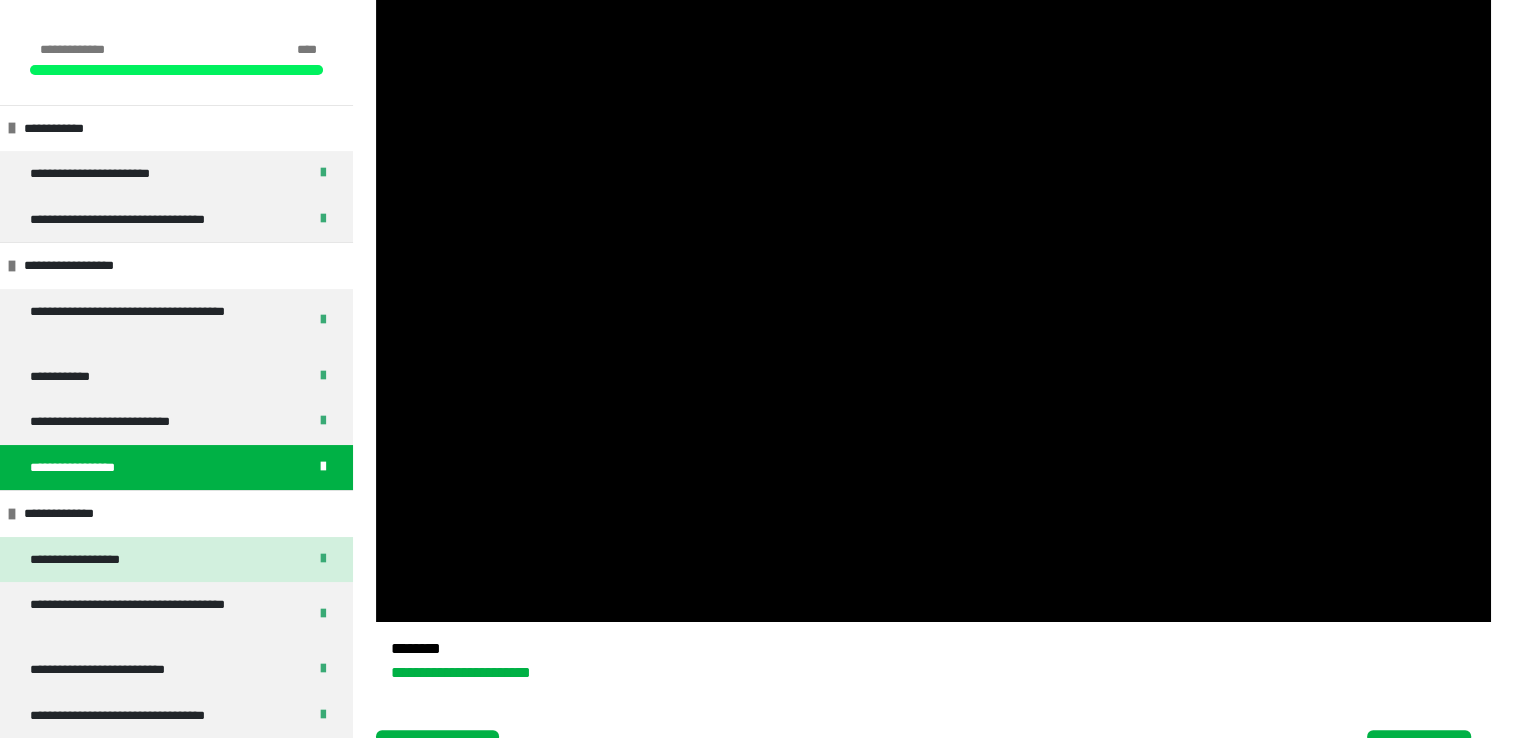 click on "**********" at bounding box center (85, 560) 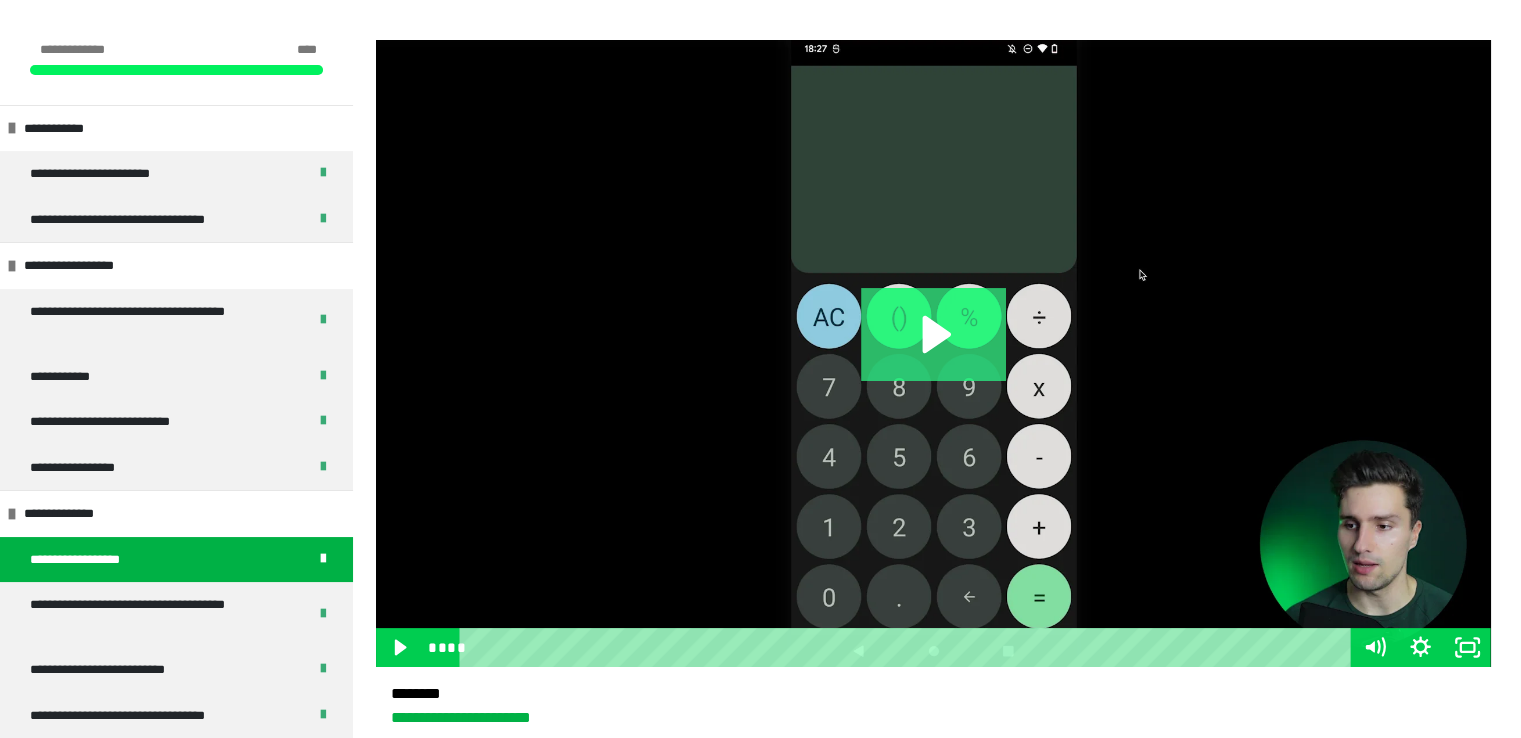 click 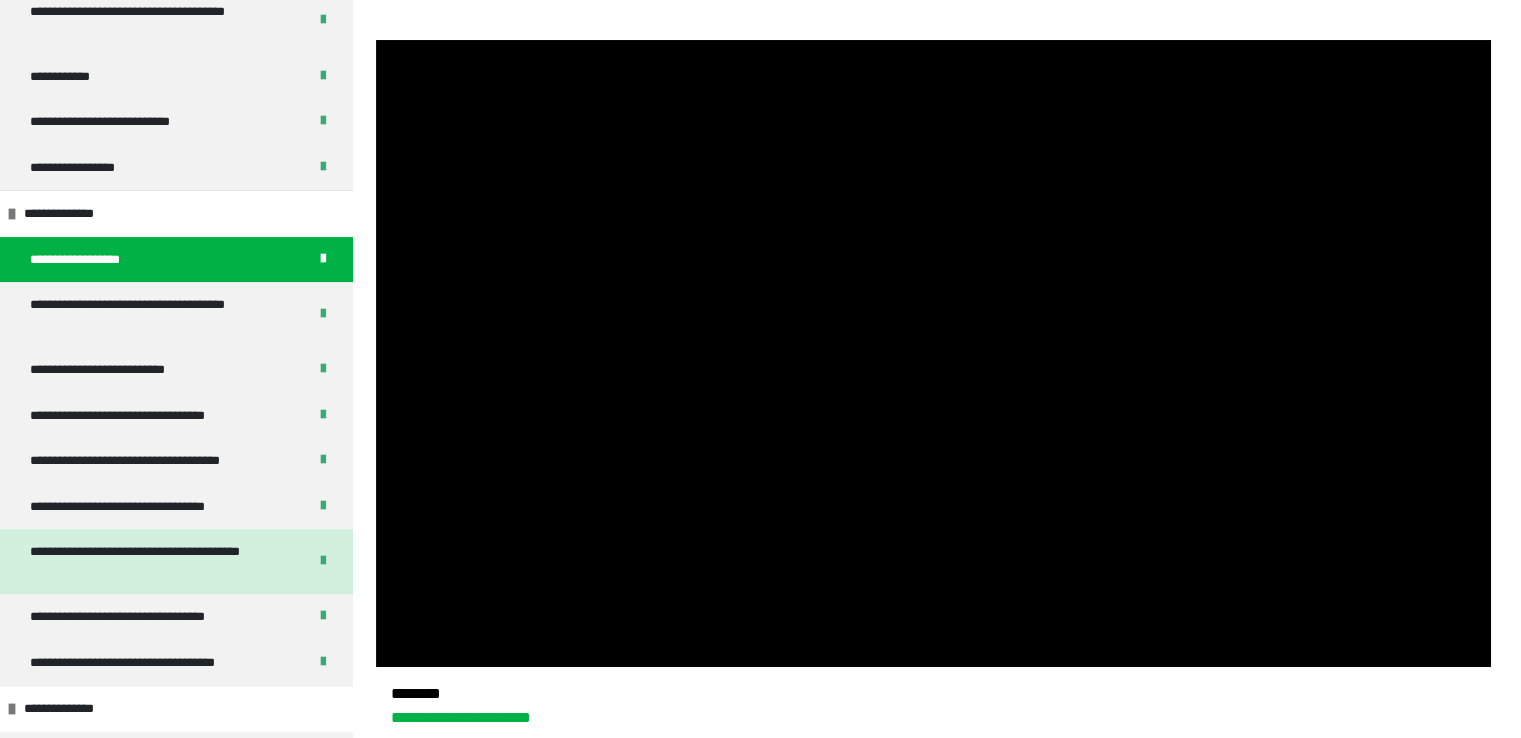 scroll, scrollTop: 400, scrollLeft: 0, axis: vertical 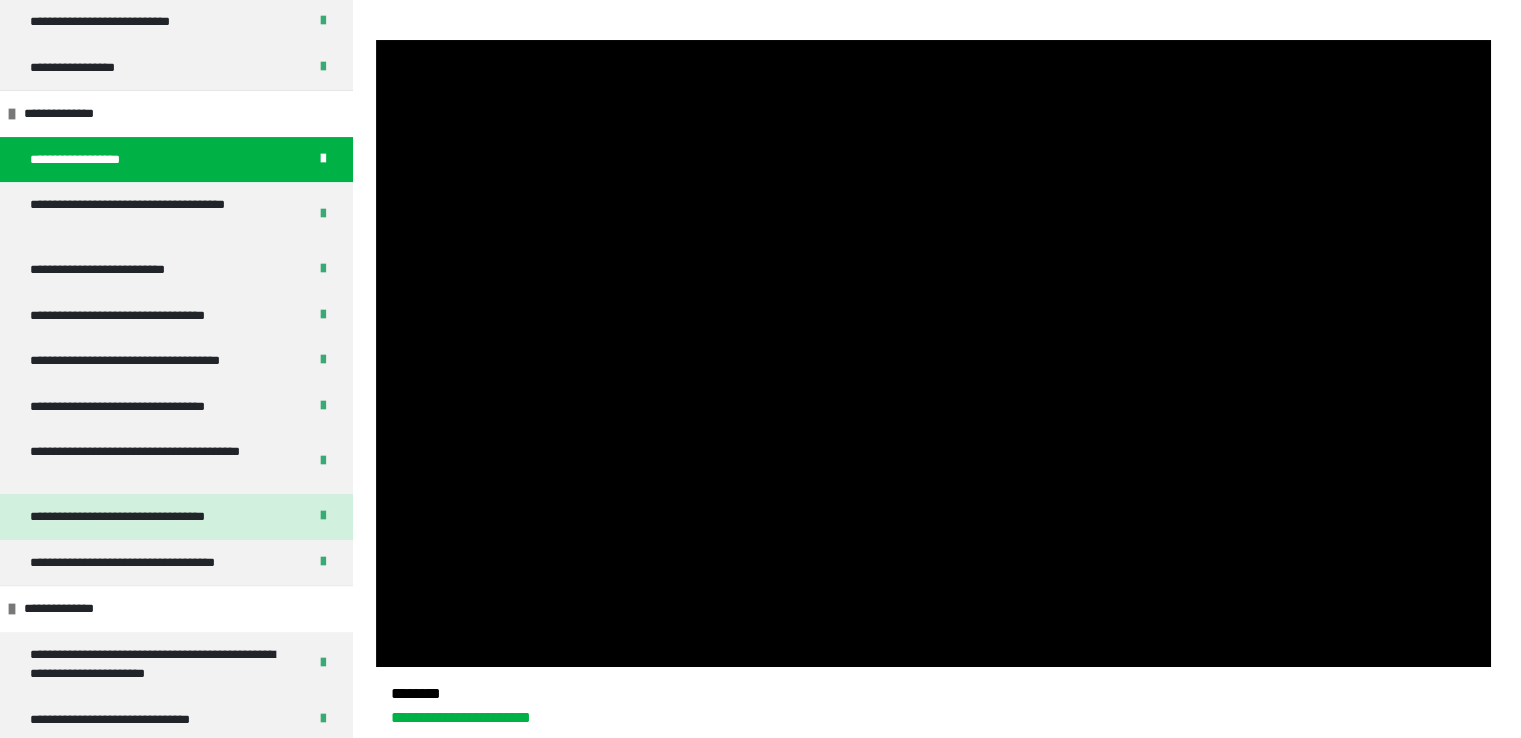 click on "**********" at bounding box center (137, 517) 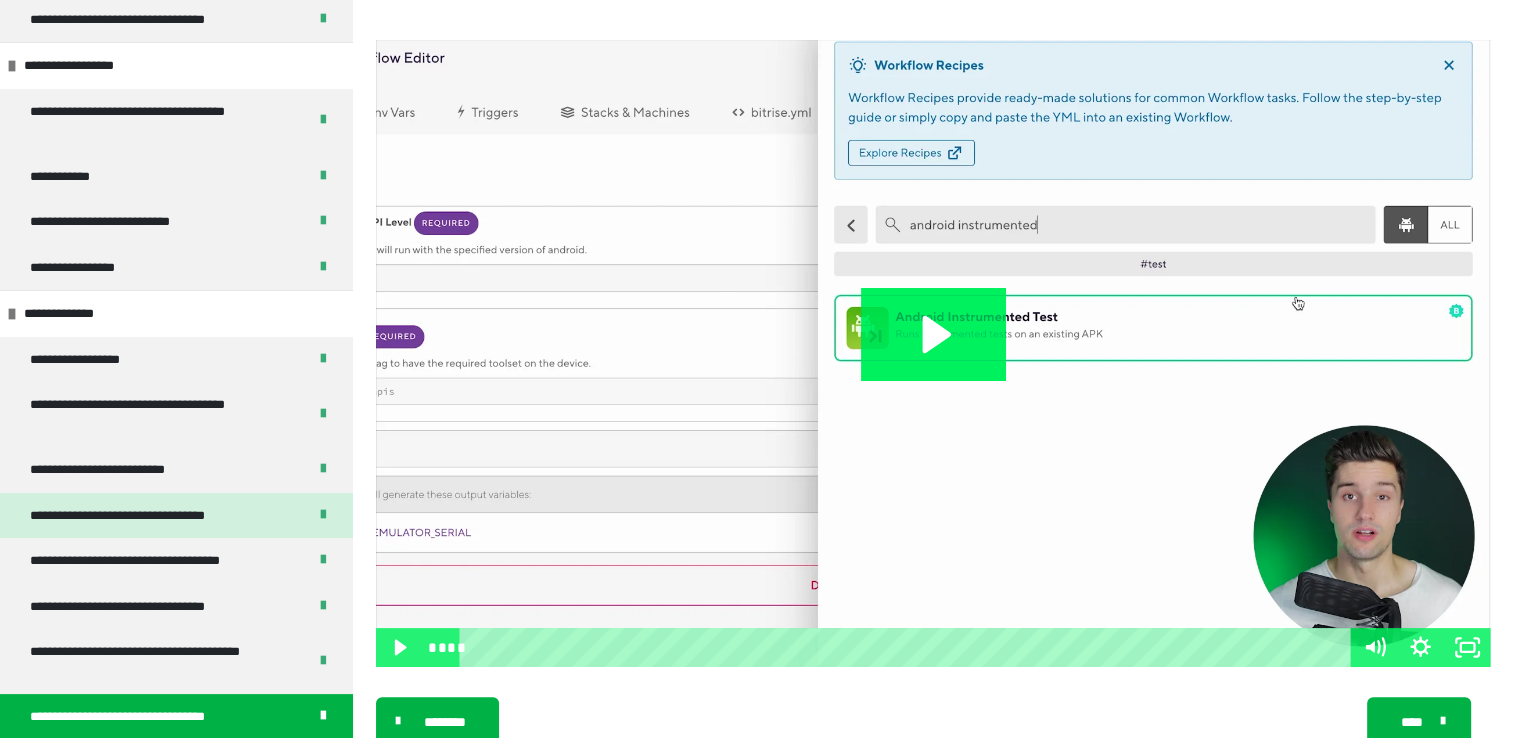 scroll, scrollTop: 100, scrollLeft: 0, axis: vertical 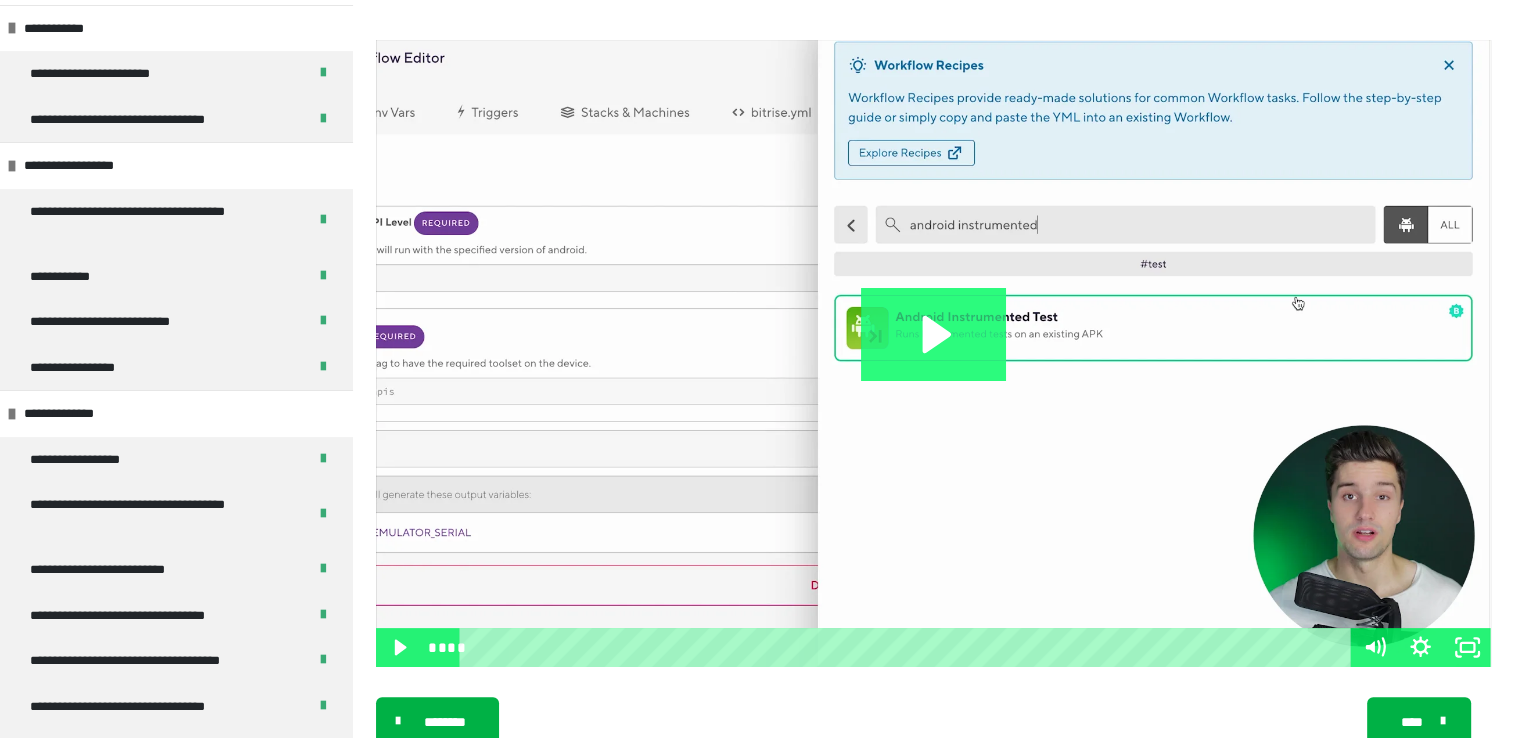 click 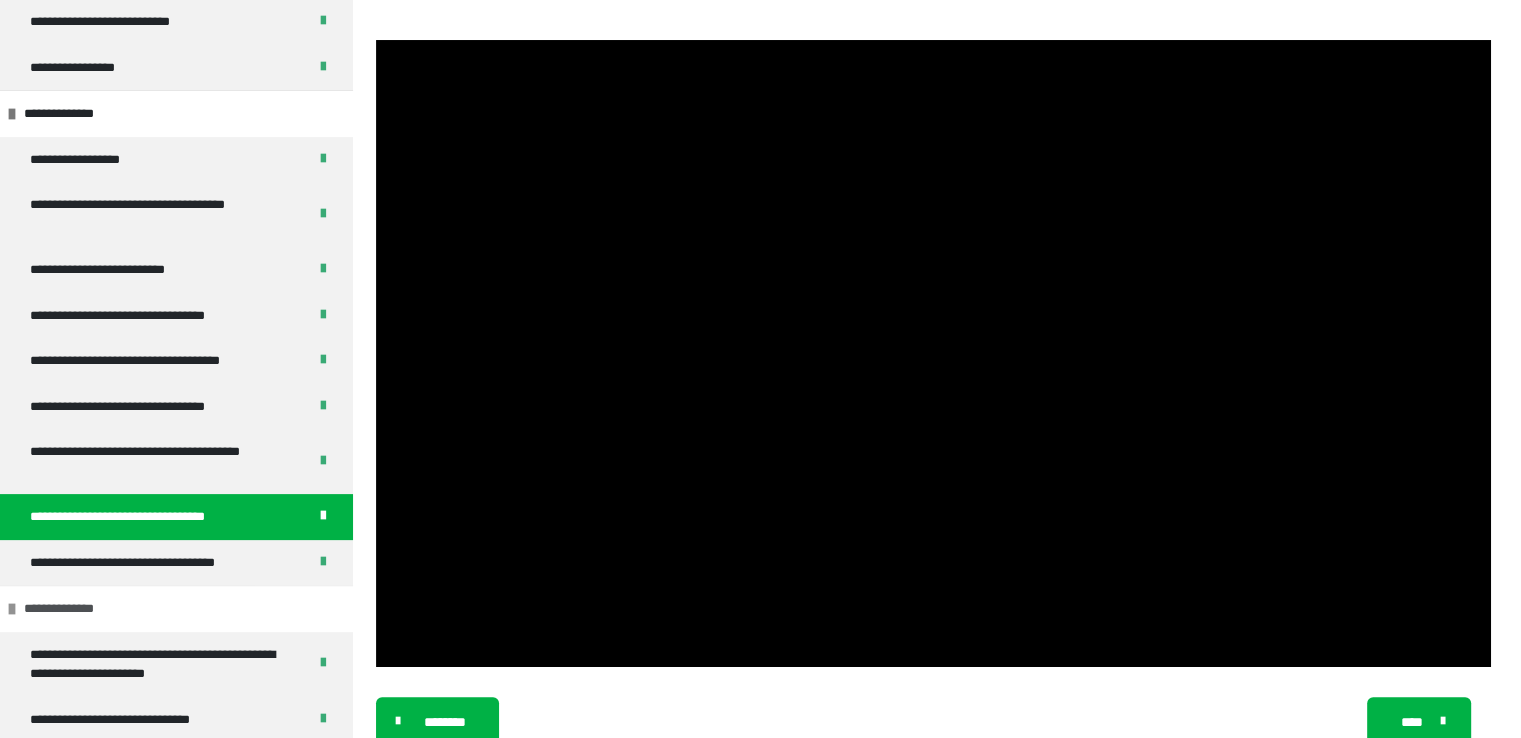 scroll, scrollTop: 500, scrollLeft: 0, axis: vertical 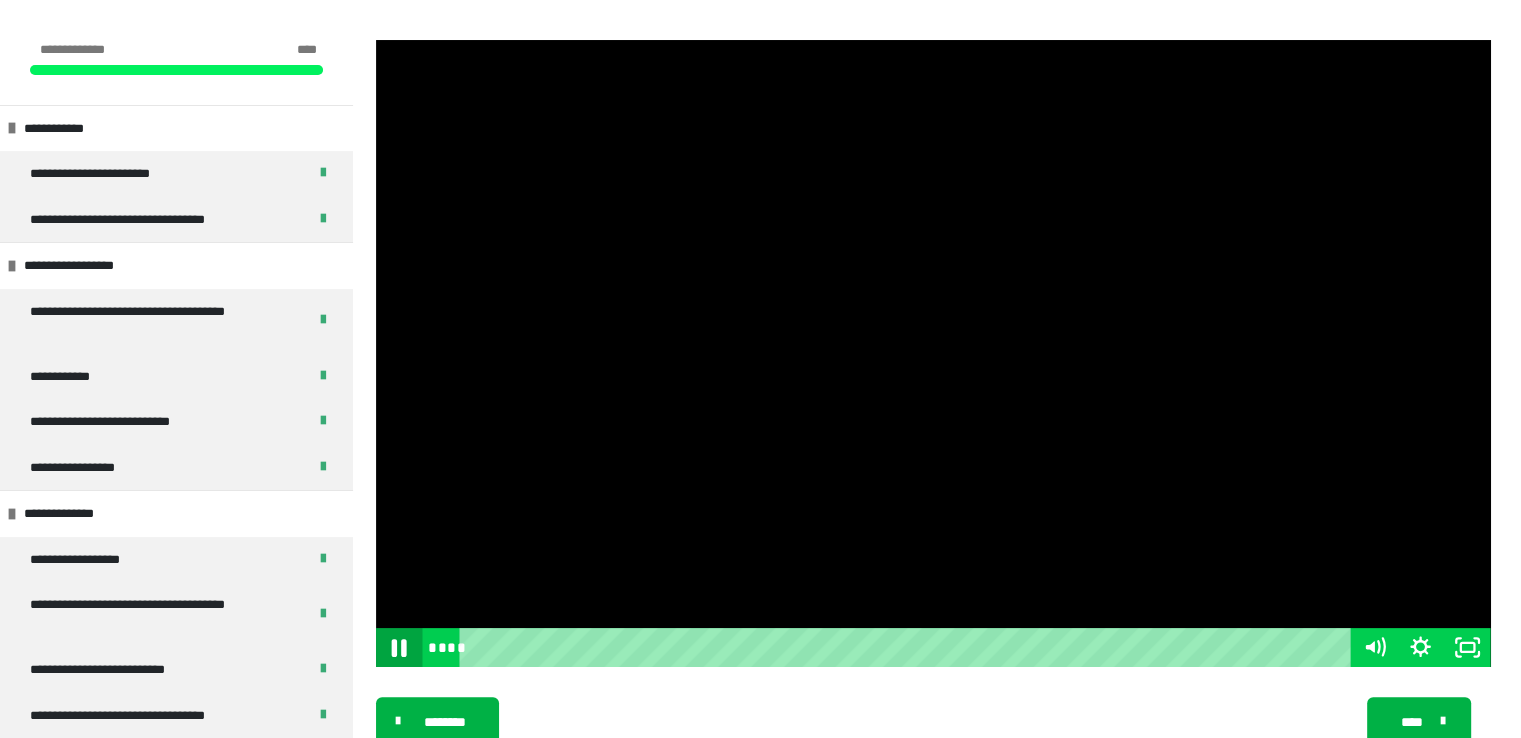click 